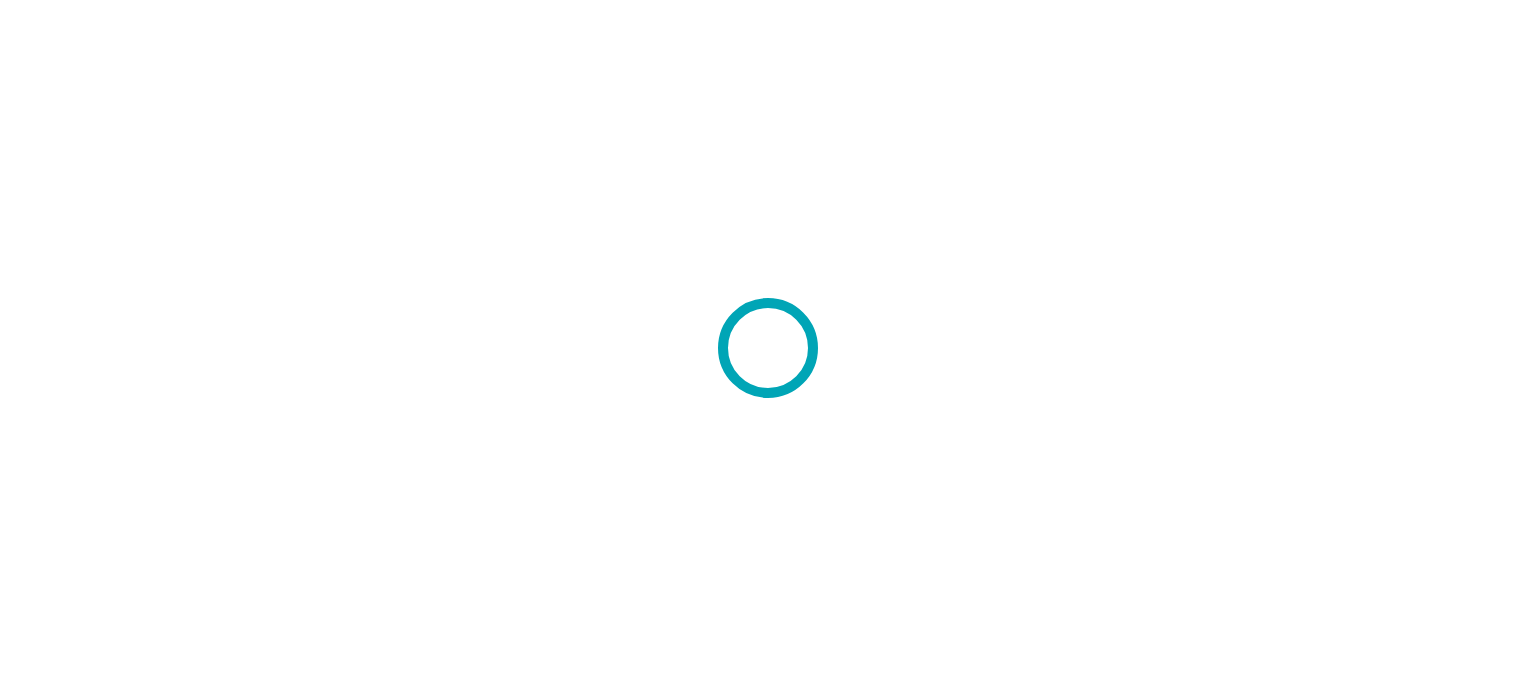 scroll, scrollTop: 0, scrollLeft: 0, axis: both 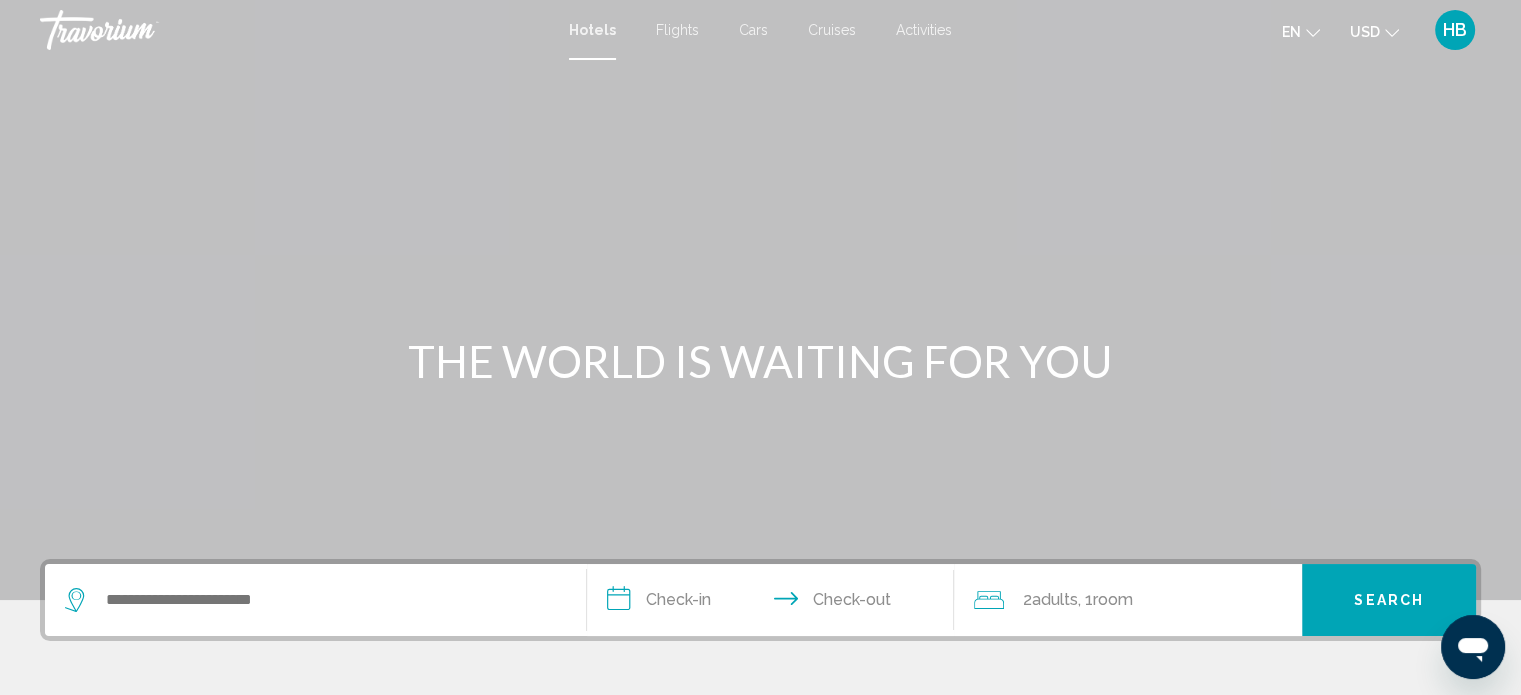 click on "Cars" at bounding box center [753, 30] 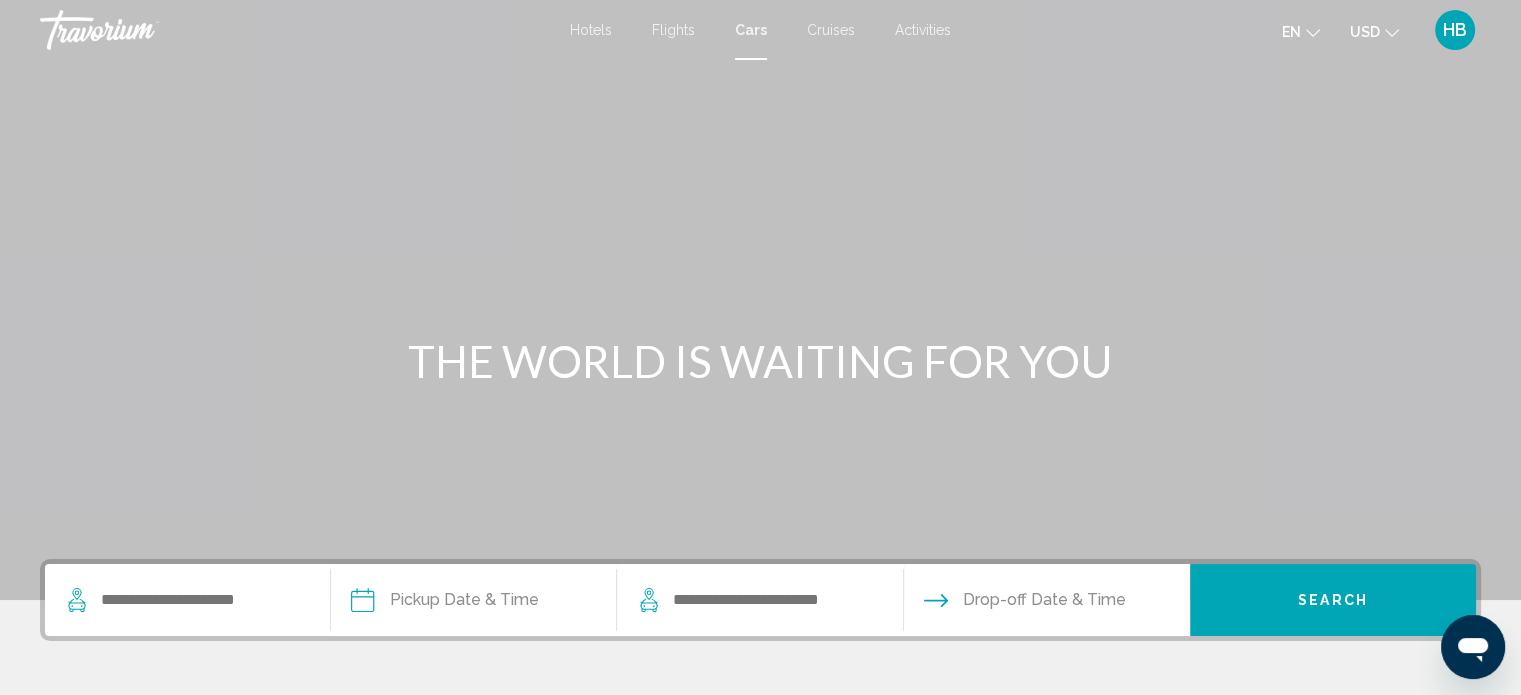 click at bounding box center [187, 600] 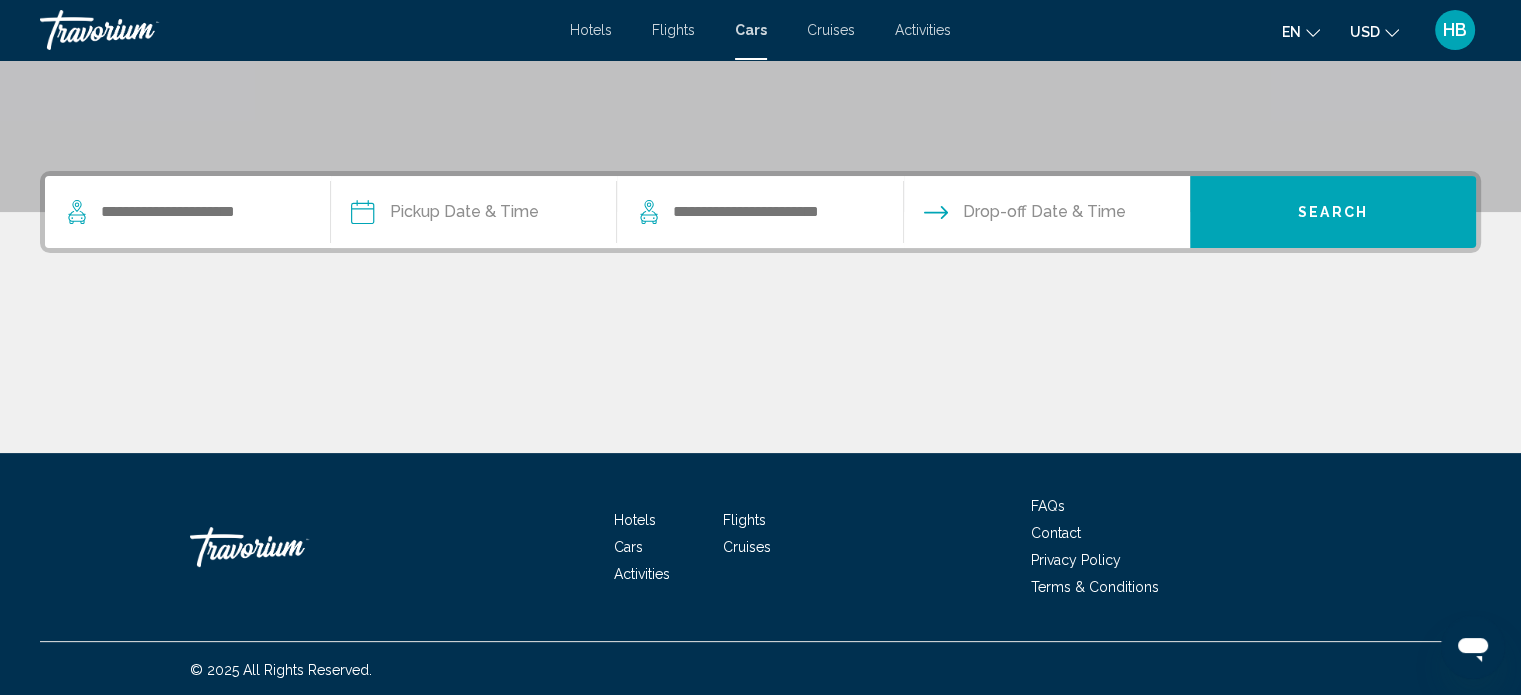 scroll, scrollTop: 390, scrollLeft: 0, axis: vertical 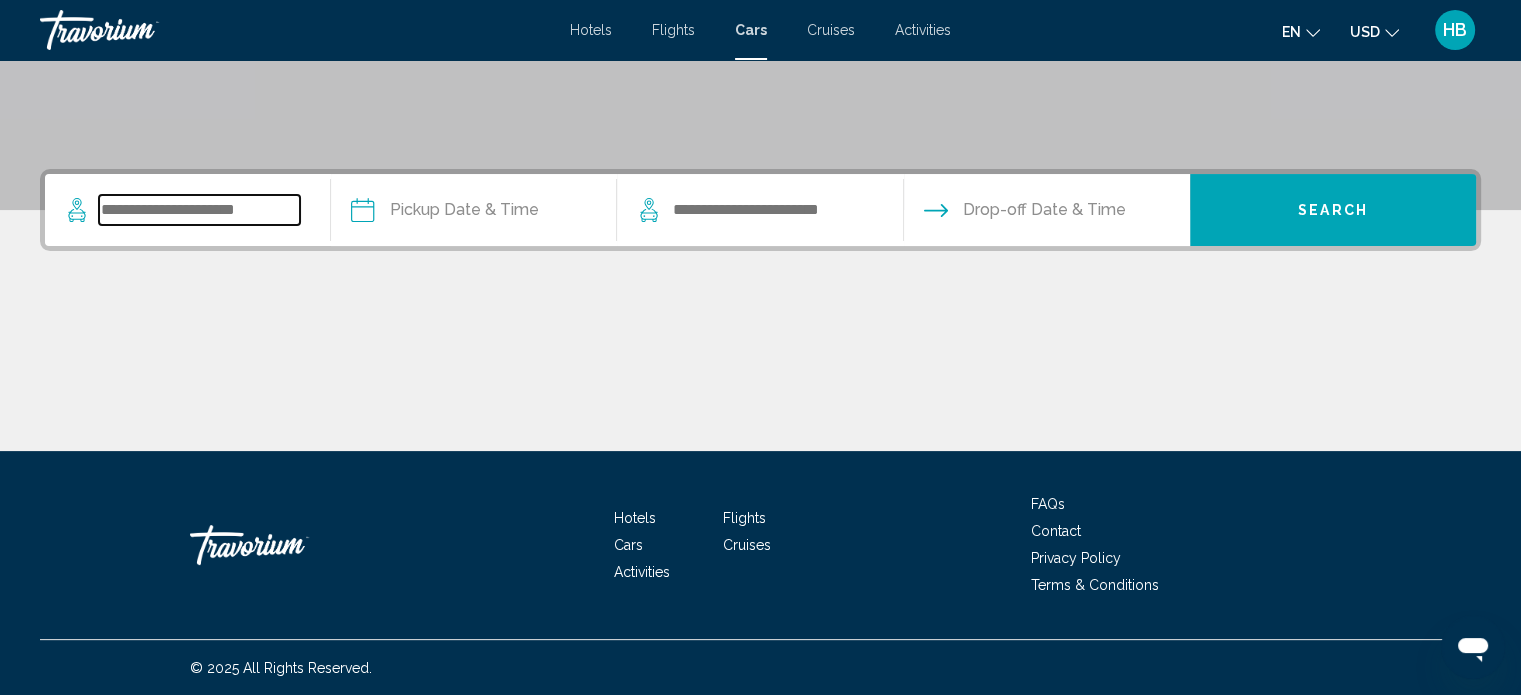 click at bounding box center (199, 210) 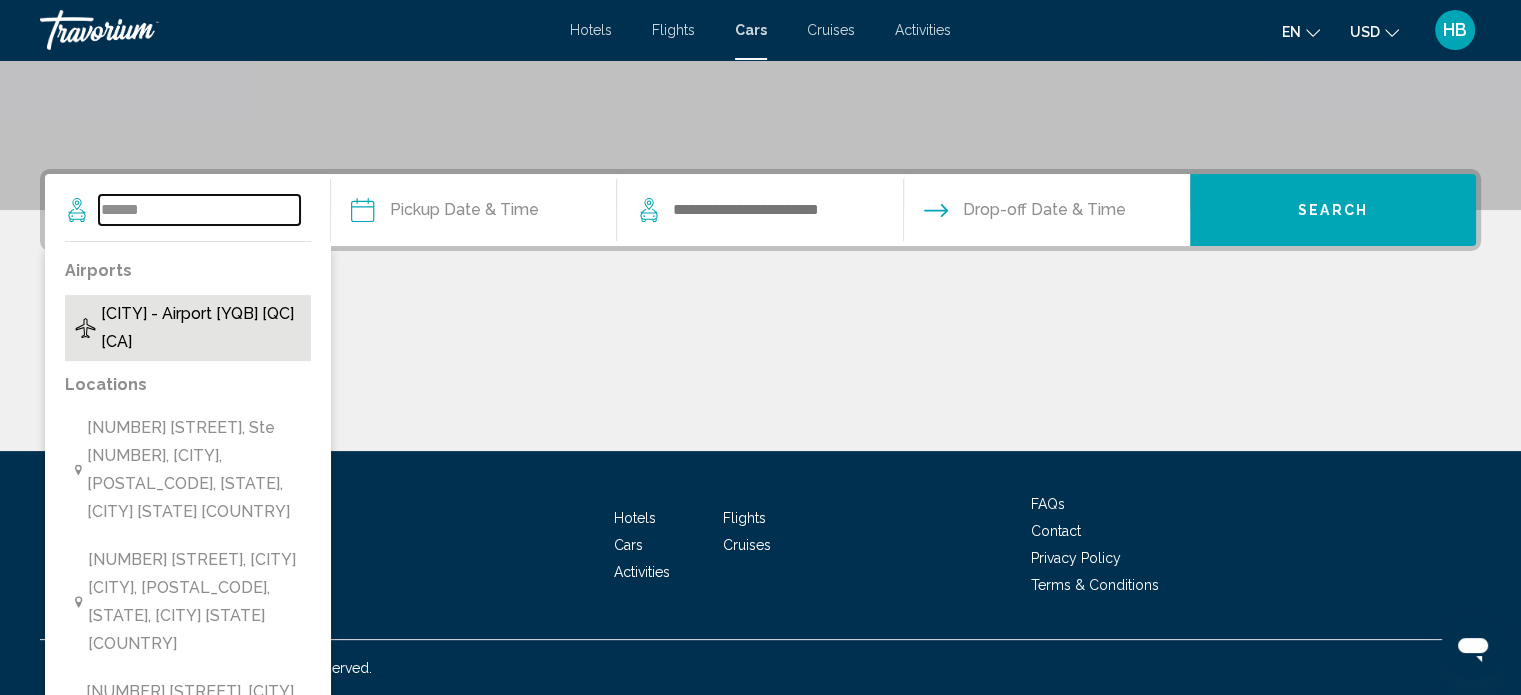 type on "******" 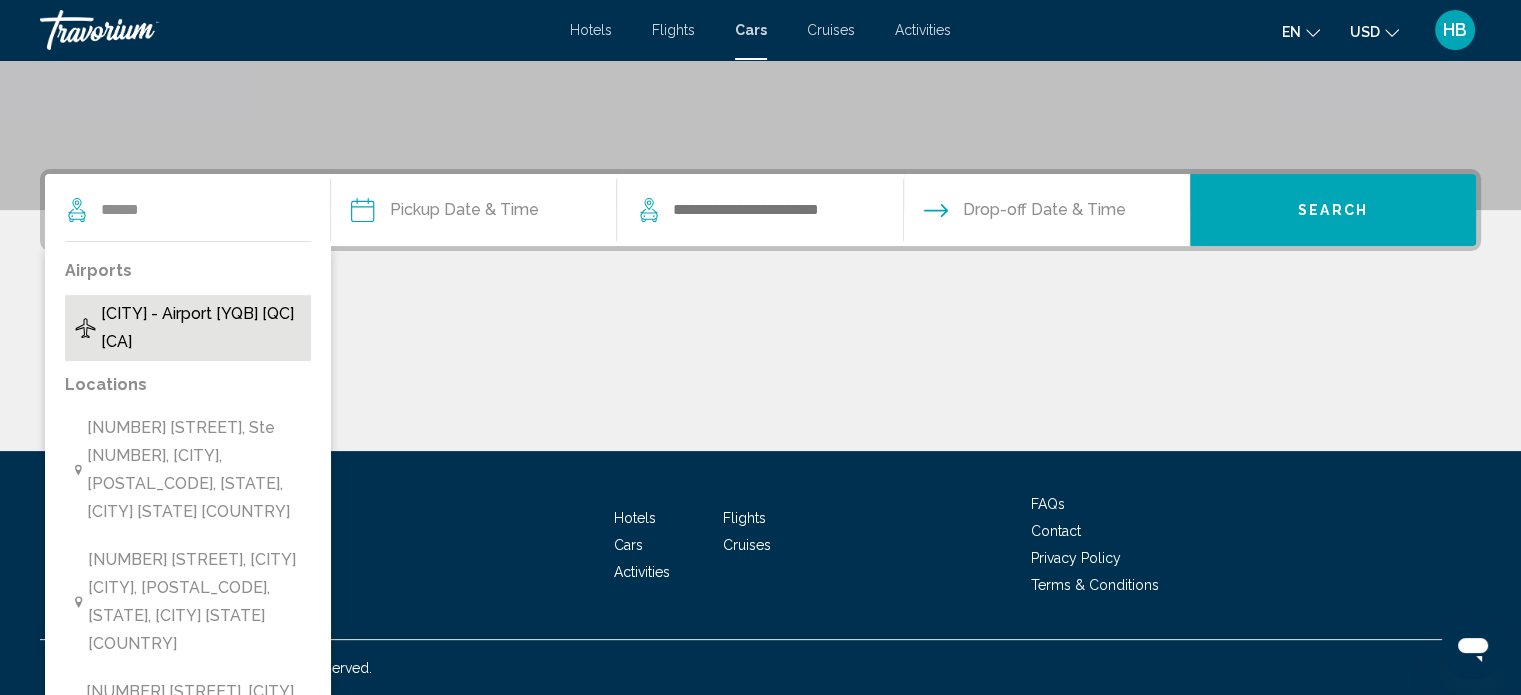 click on "[CITY] - Airport [YQB] [QC] [CA]" at bounding box center (201, 328) 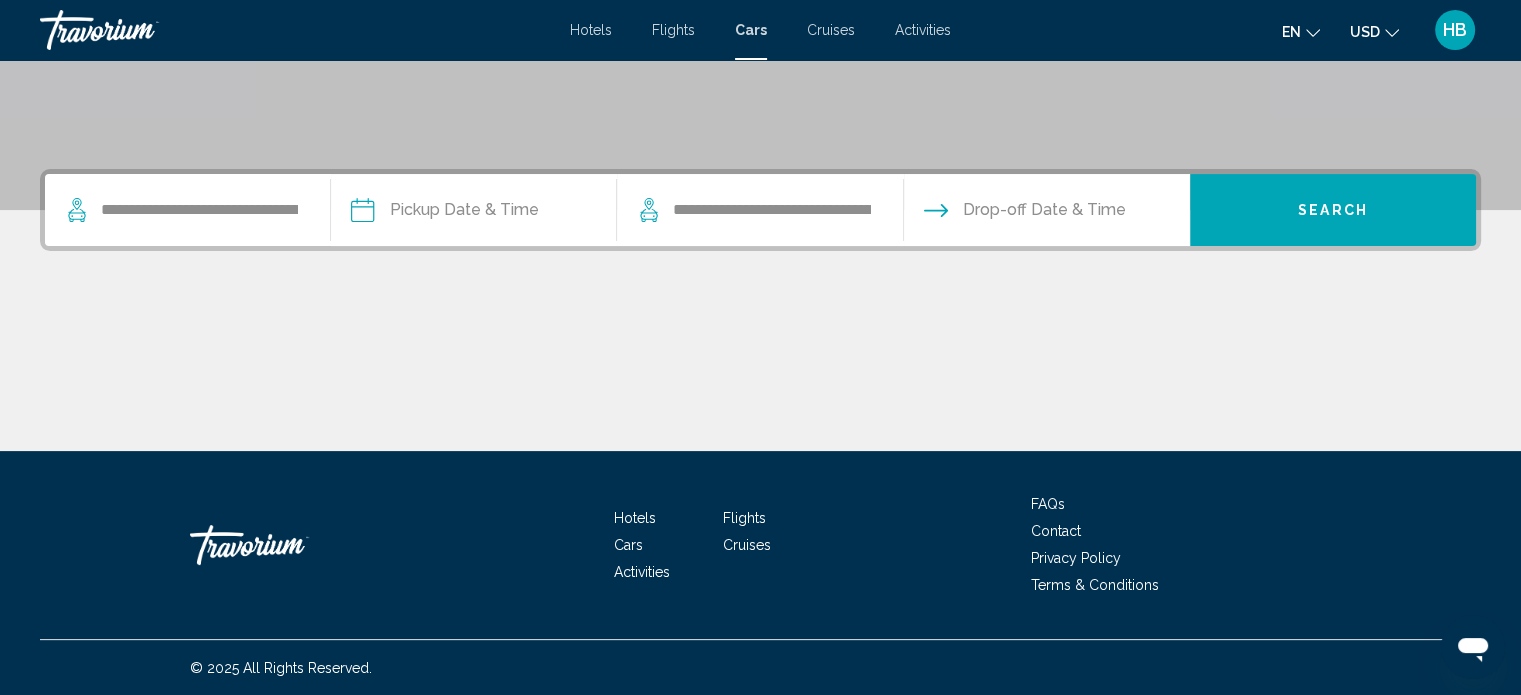 click at bounding box center [473, 213] 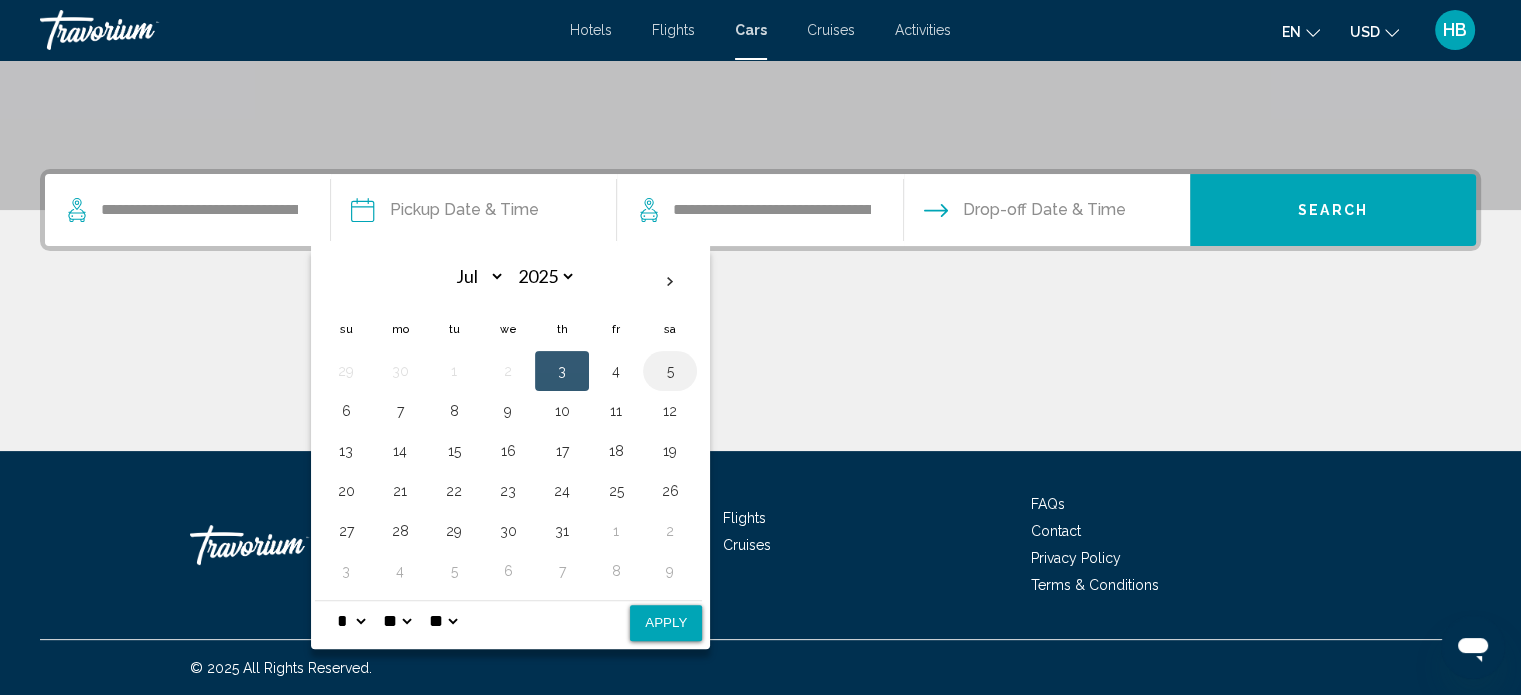 click on "5" at bounding box center [670, 371] 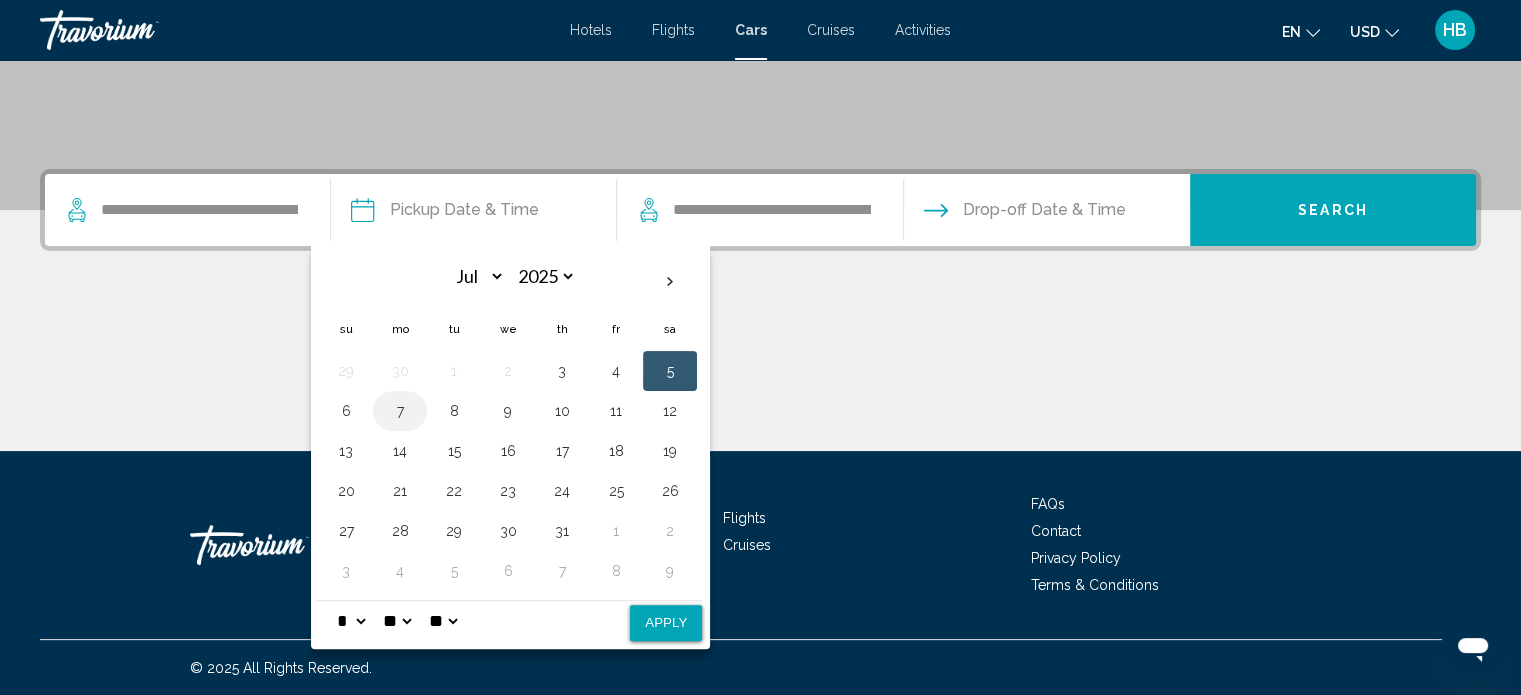 click on "7" at bounding box center (400, 411) 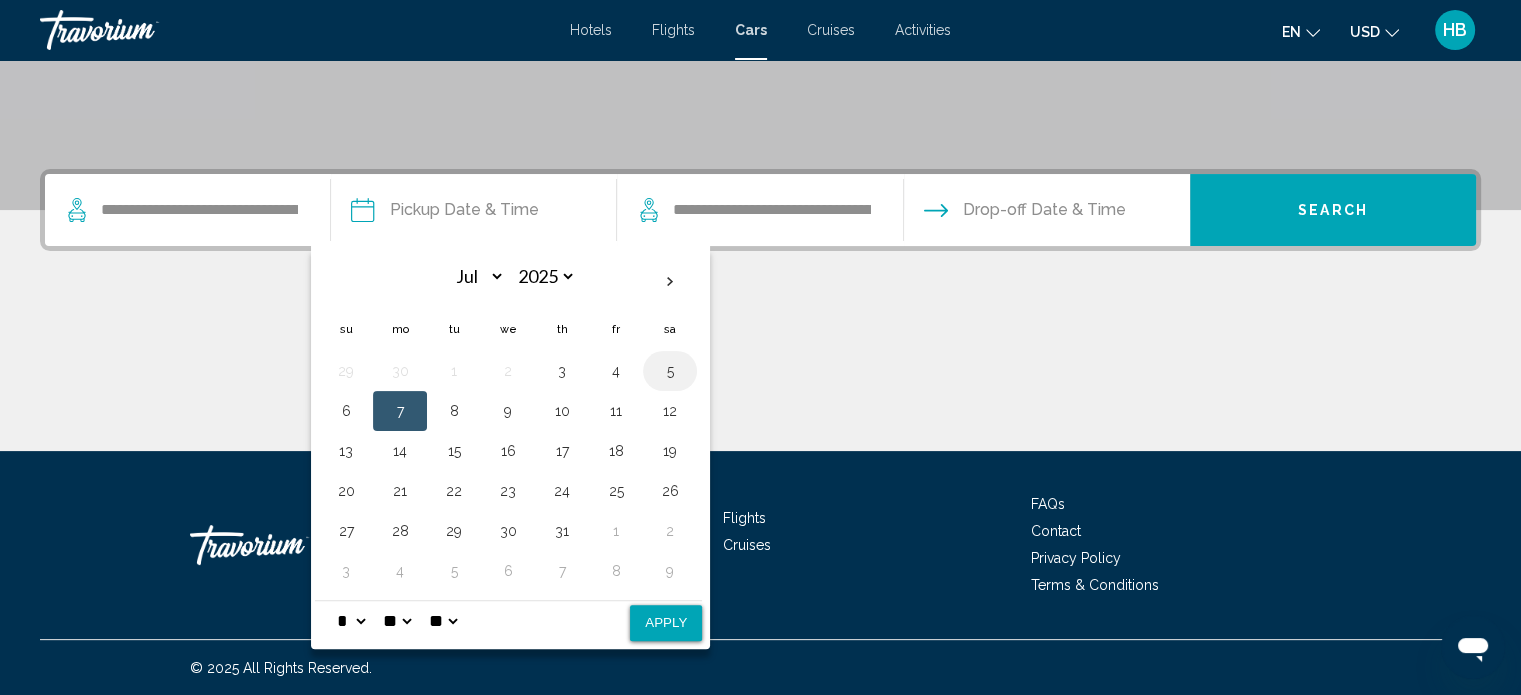 click on "5" at bounding box center [670, 371] 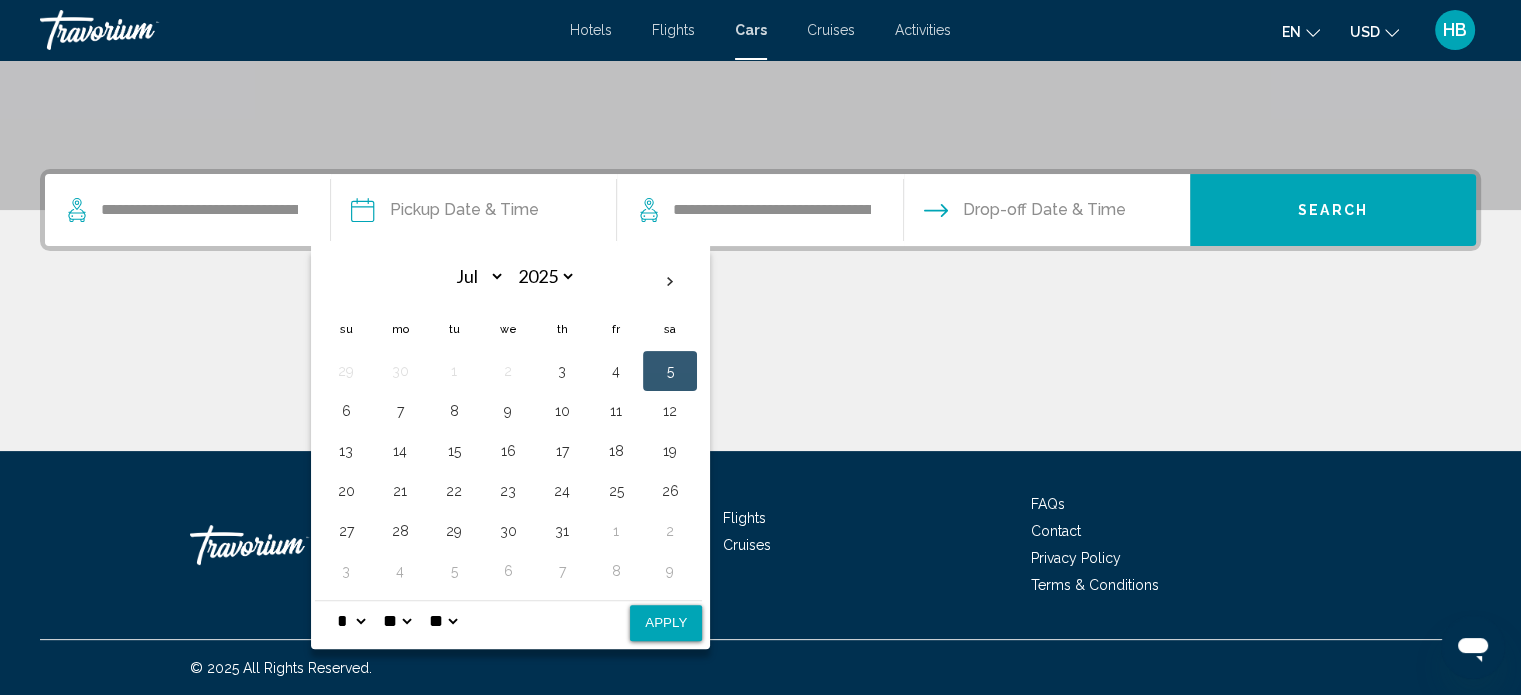 click on "* * * * * * * * * ** ** **" at bounding box center [351, 621] 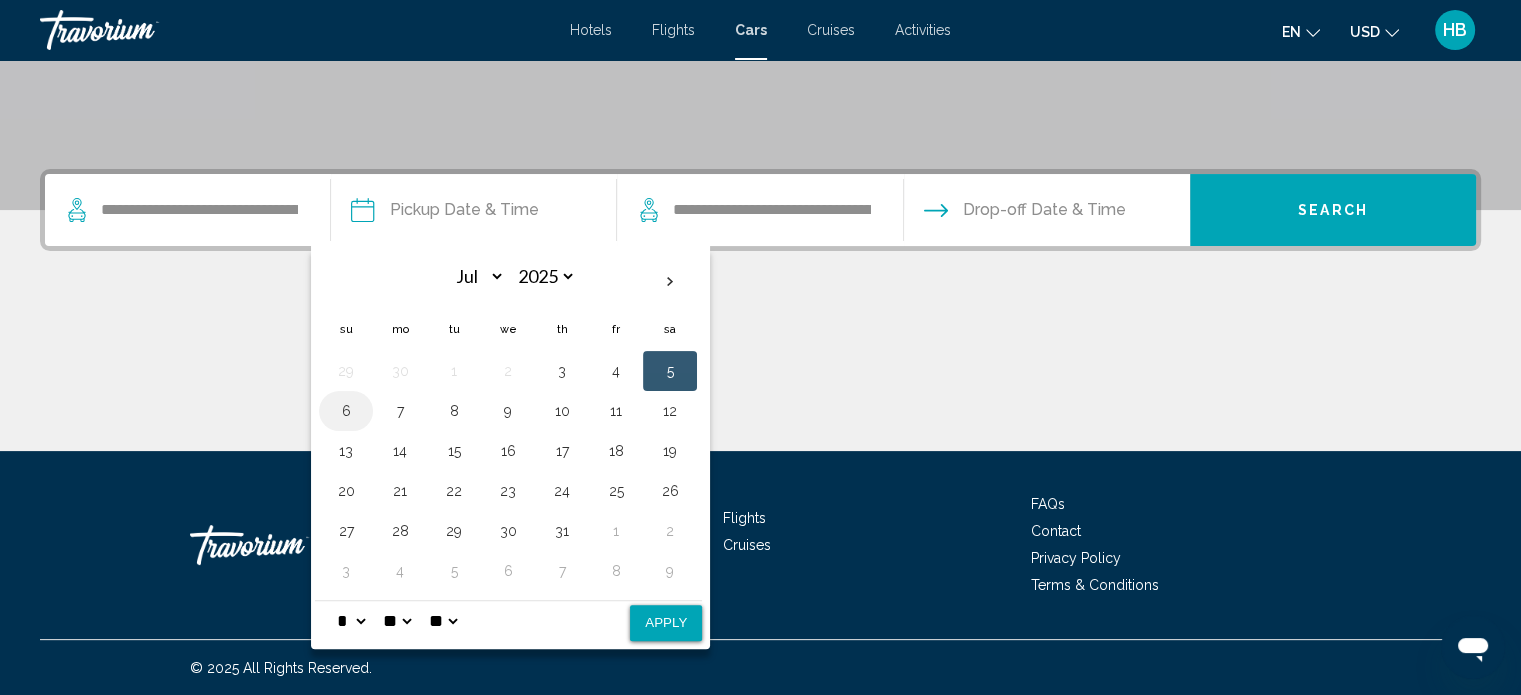 click on "* * * * * * * * * ** ** **" at bounding box center (351, 621) 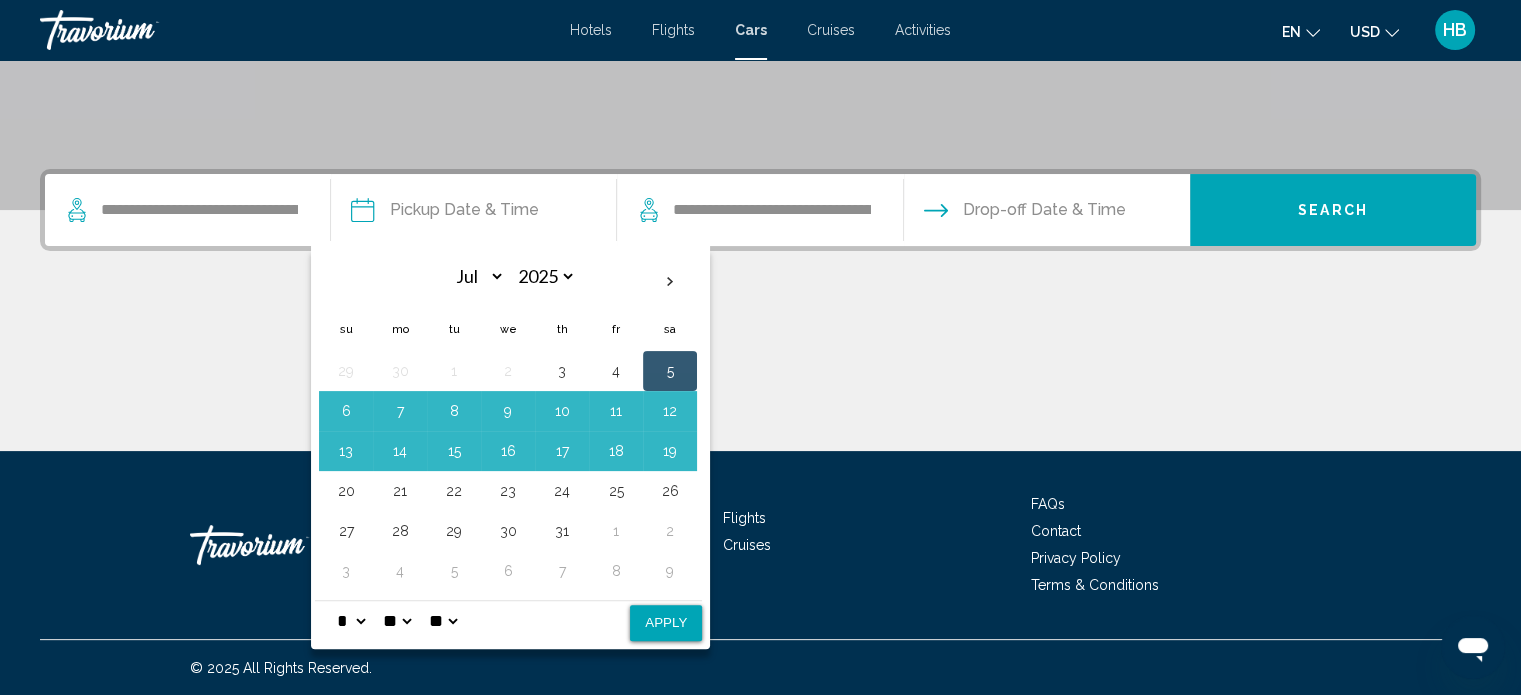 click on "* * * * * * * * * ** ** **" at bounding box center [351, 621] 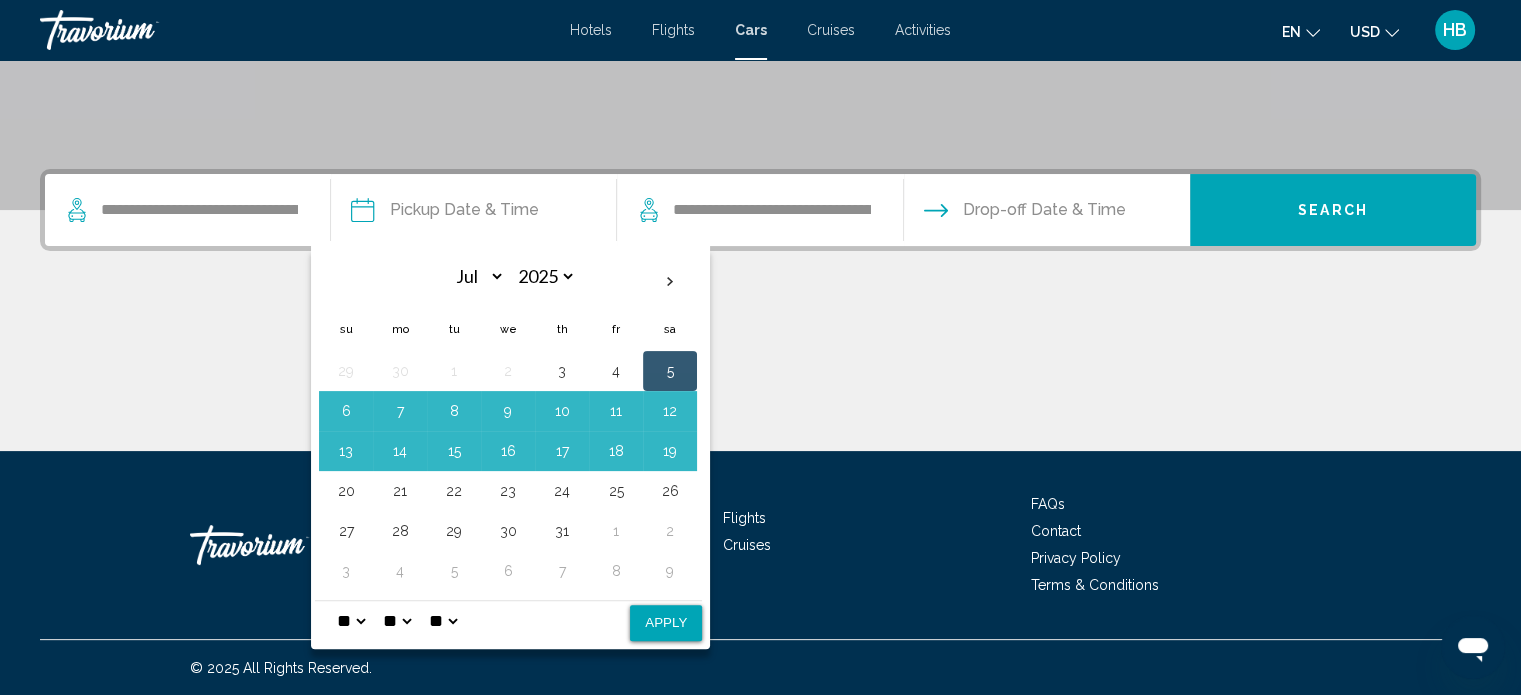 click on "* * * * * * * * * ** ** **" at bounding box center (351, 621) 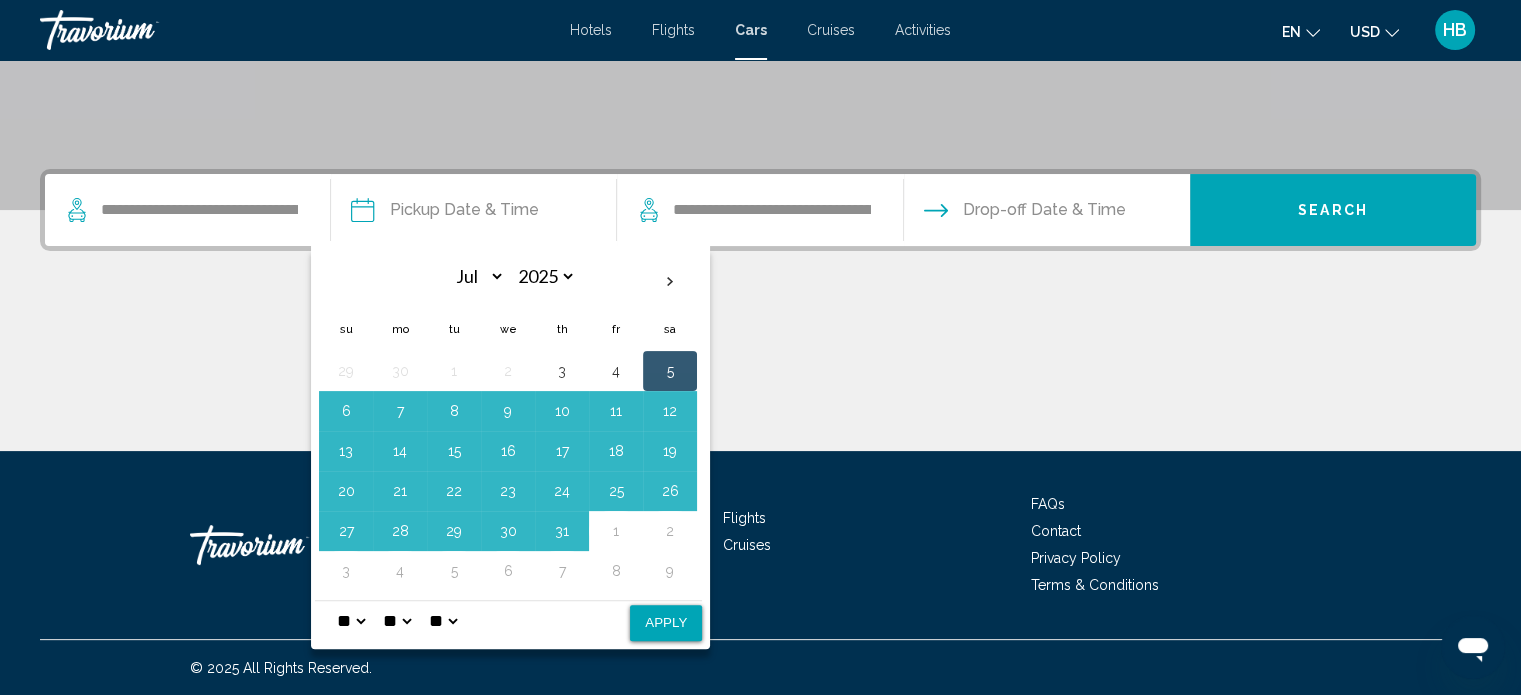 click on "* * * * * * * * * ** ** **" at bounding box center (351, 621) 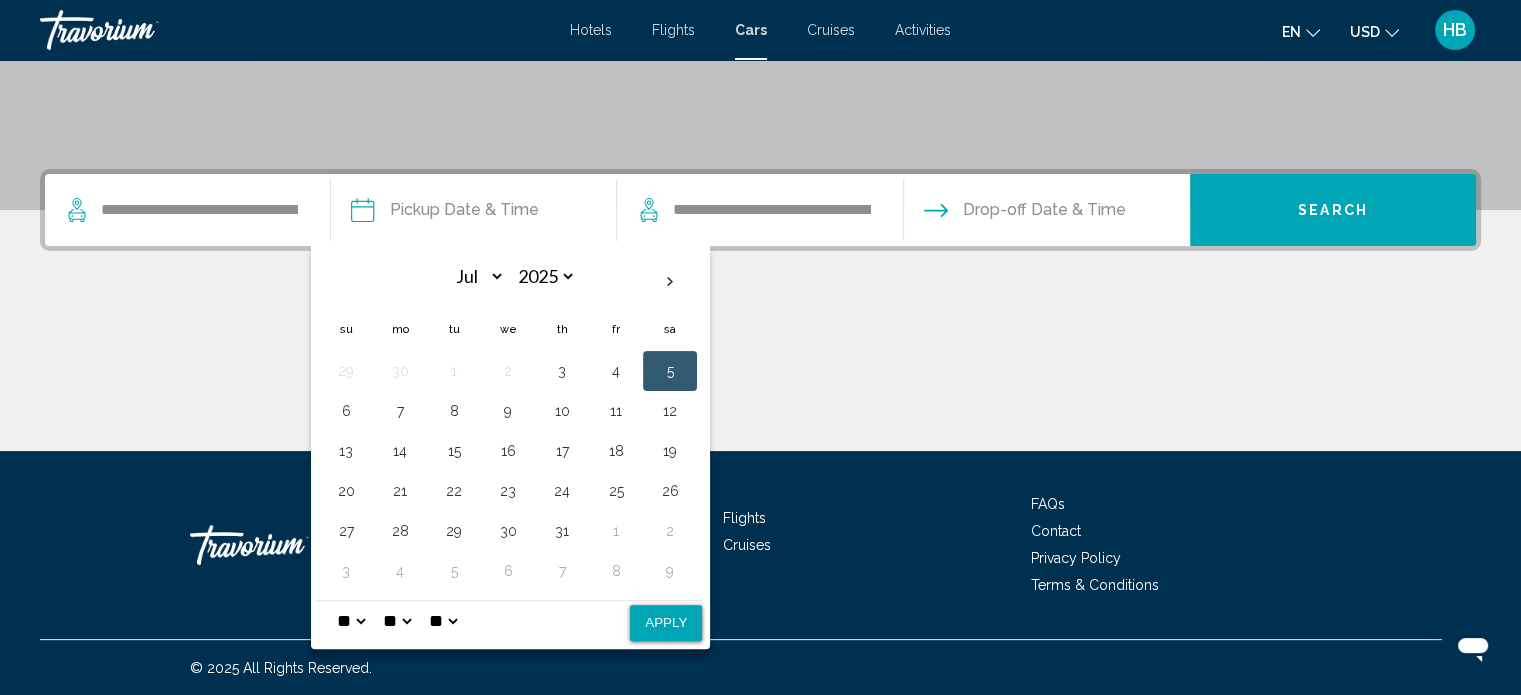 click on "Apply" at bounding box center (666, 623) 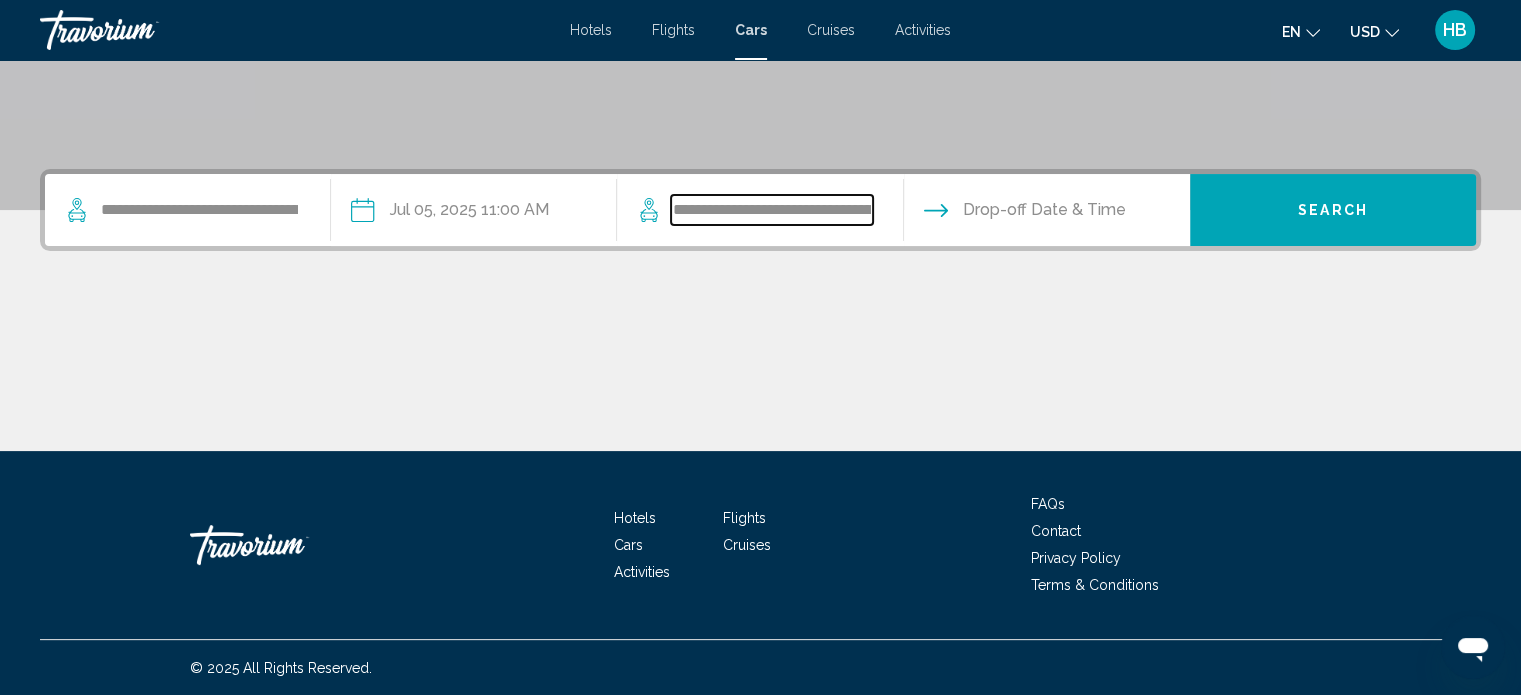 click on "**********" at bounding box center (771, 210) 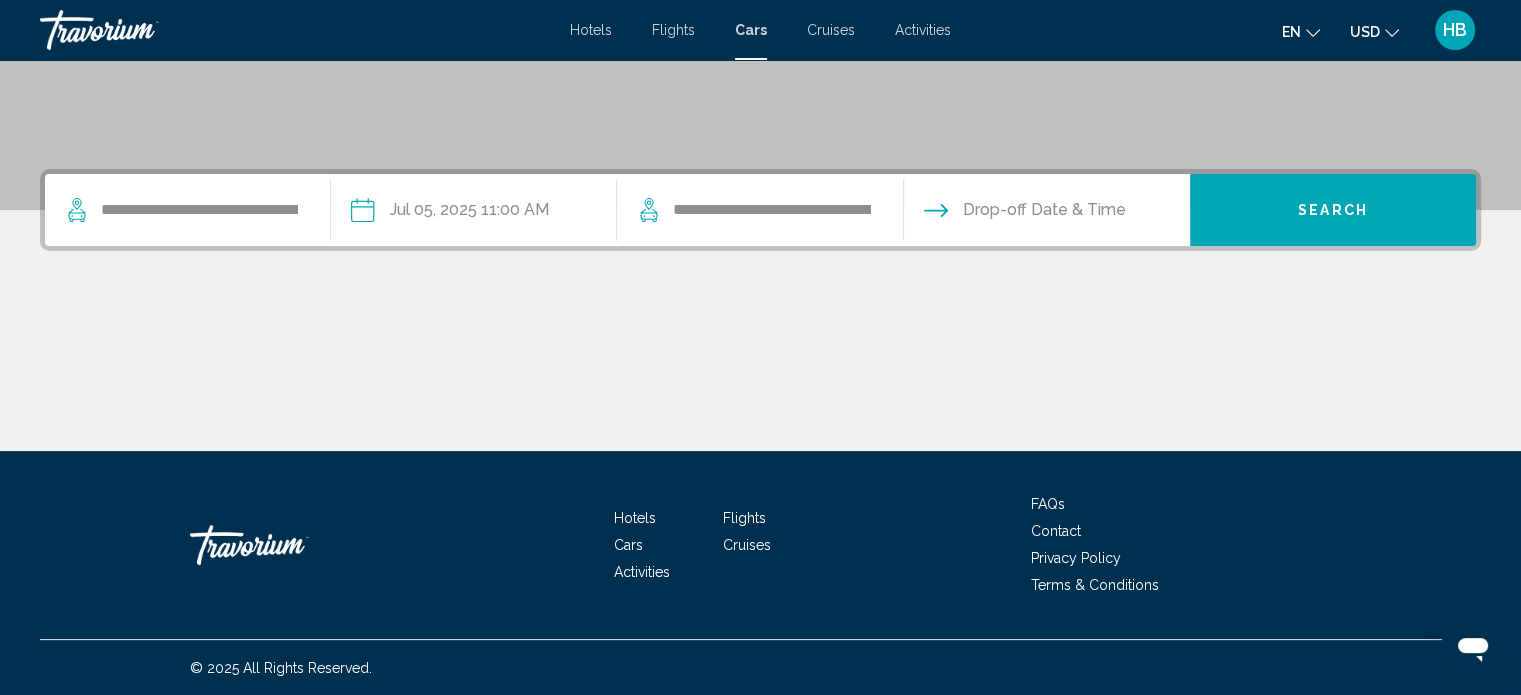 click at bounding box center (1046, 213) 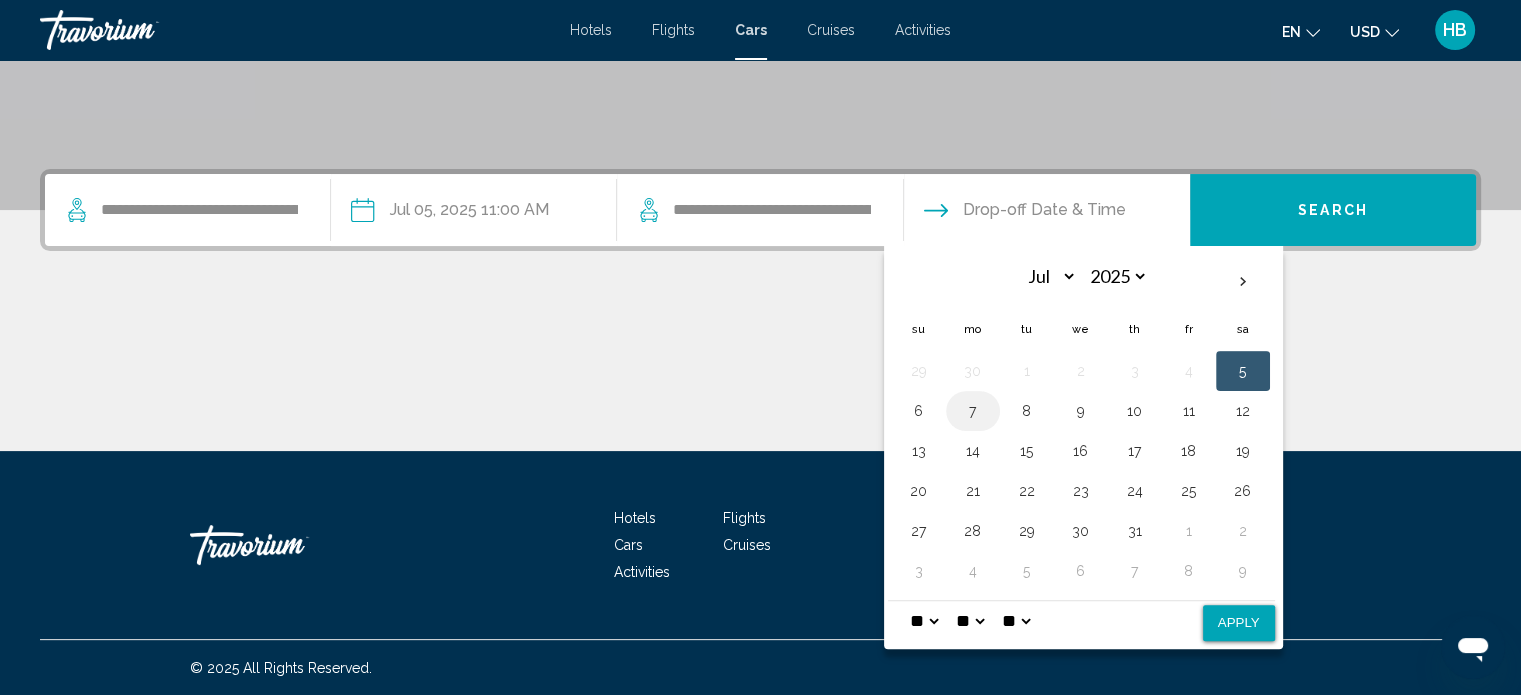 click on "7" at bounding box center [973, 411] 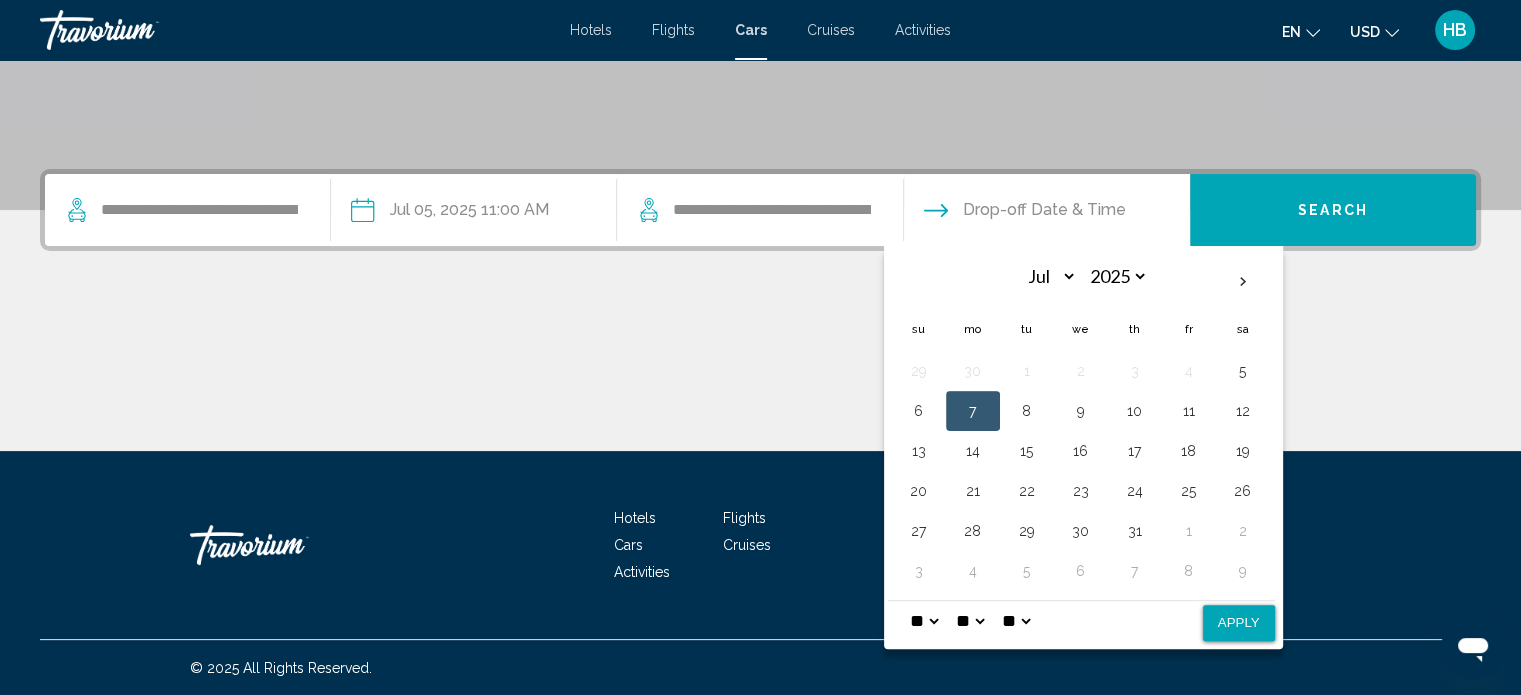 click on "Apply" at bounding box center (1239, 623) 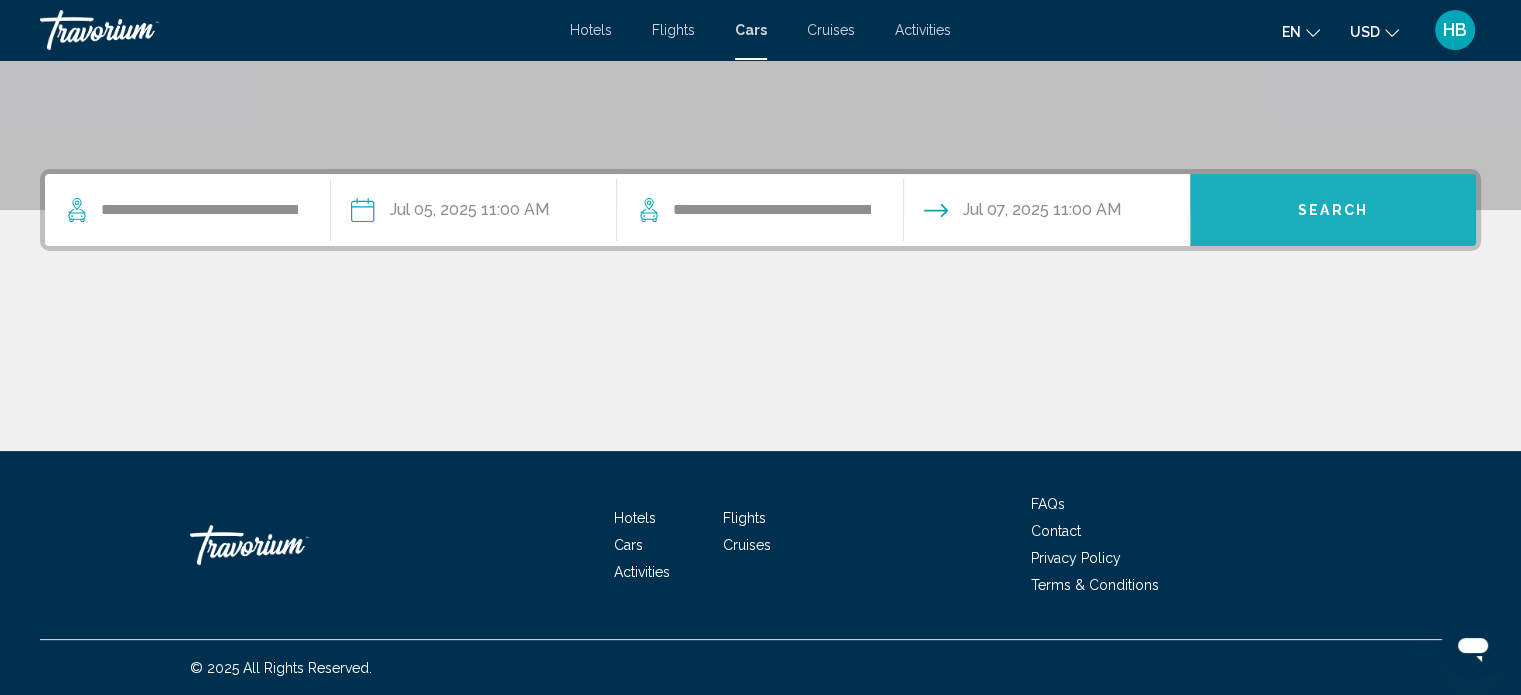 click on "Search" at bounding box center [1333, 211] 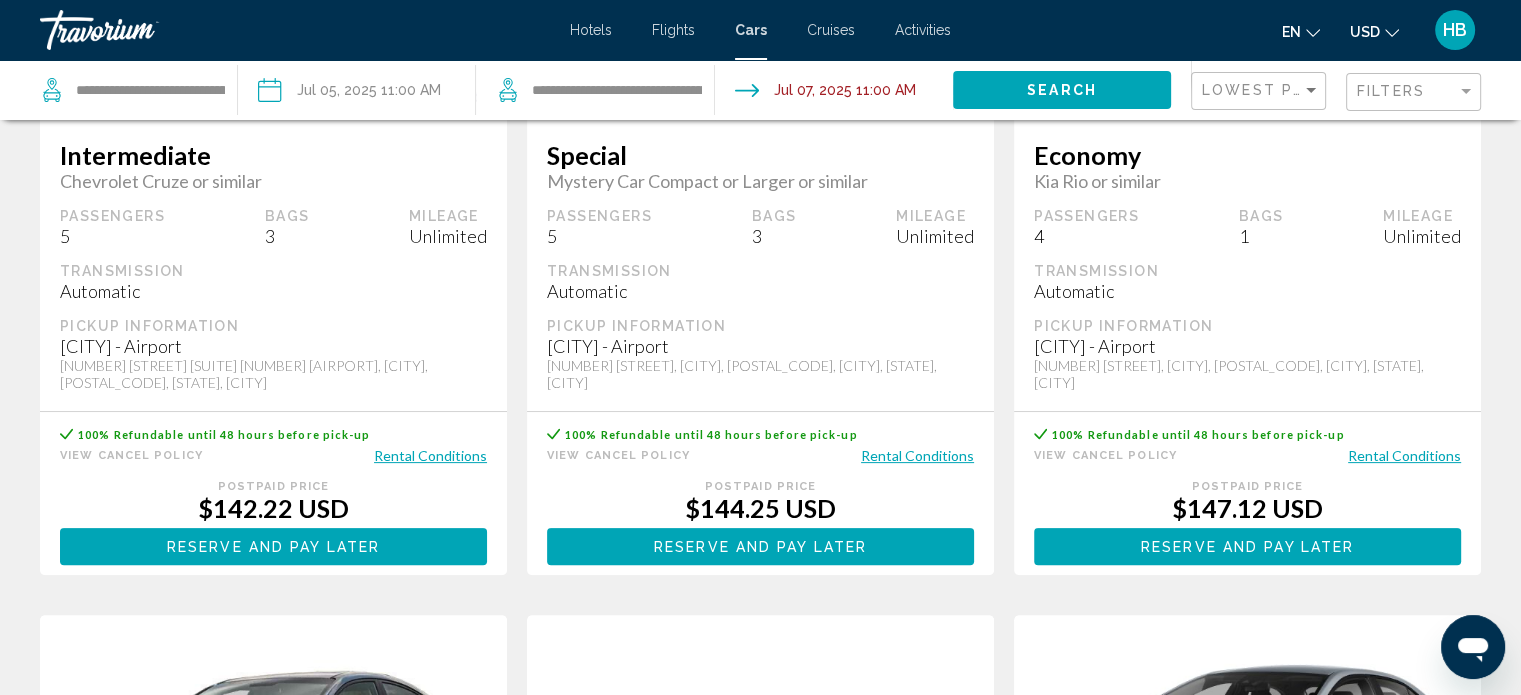 scroll, scrollTop: 0, scrollLeft: 0, axis: both 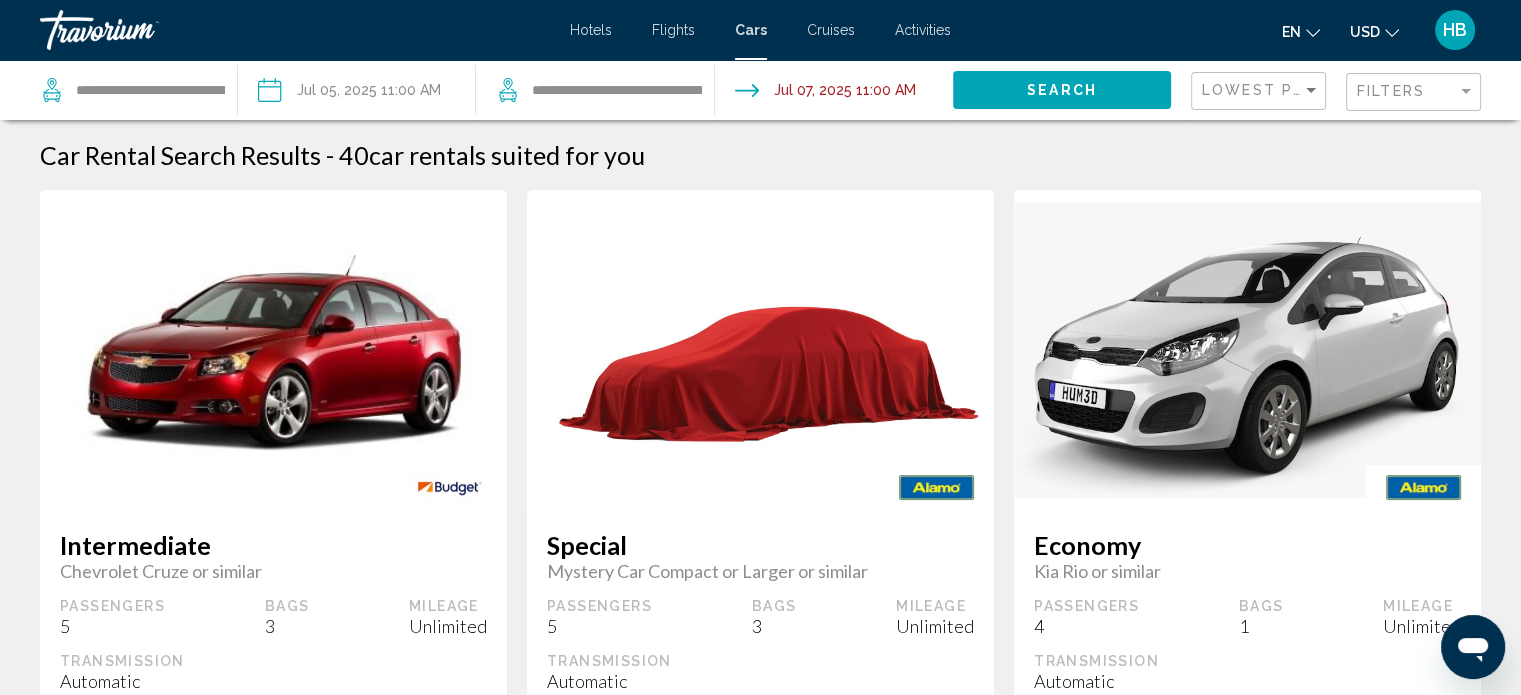 click at bounding box center [1392, 33] 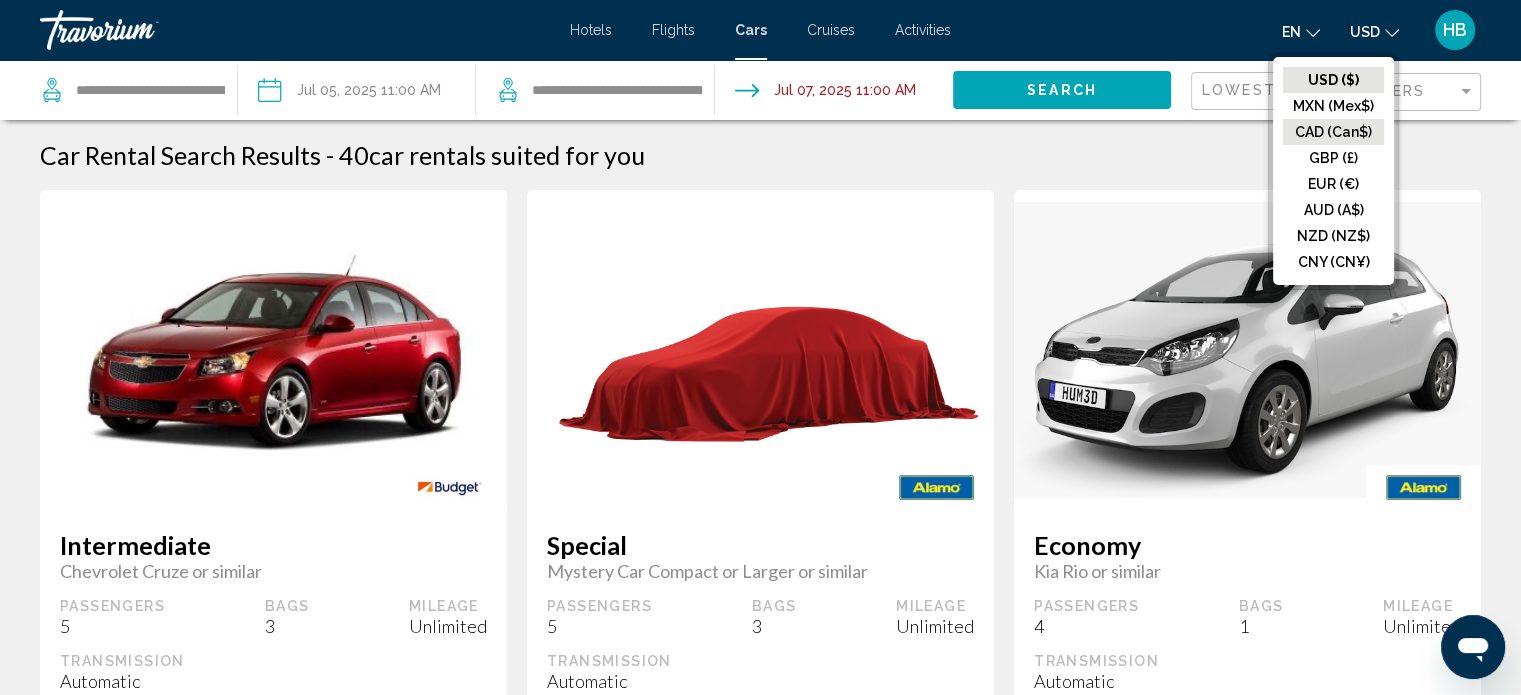 click on "CAD (Can$)" at bounding box center [1333, 80] 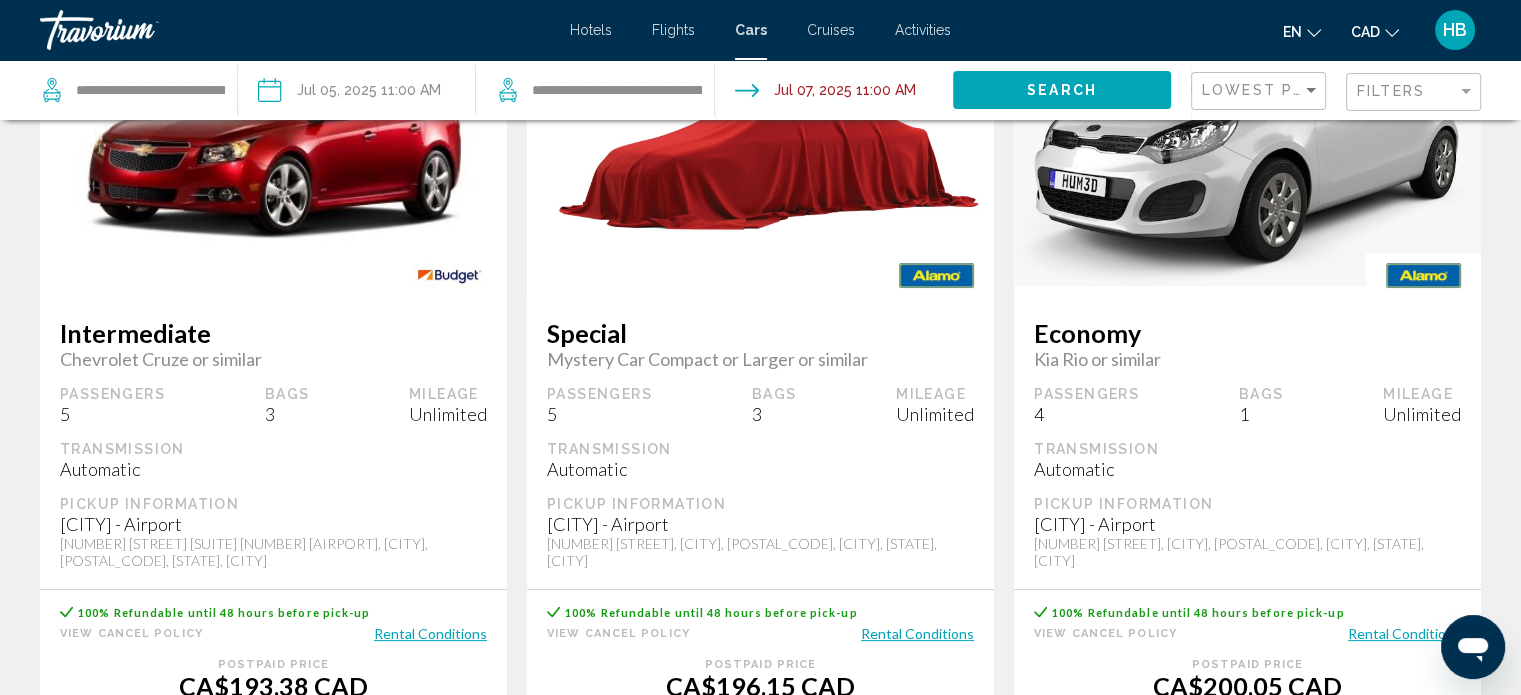 scroll, scrollTop: 252, scrollLeft: 0, axis: vertical 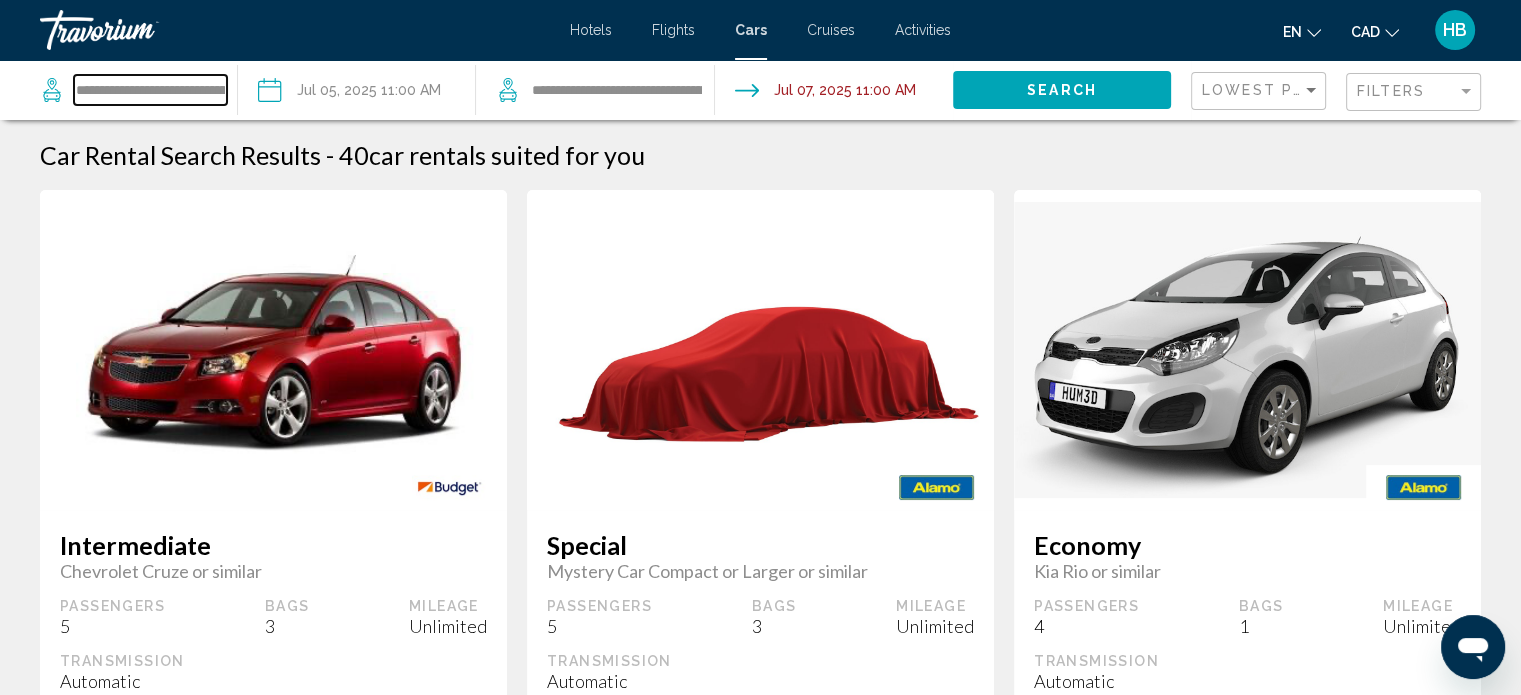 click on "**********" at bounding box center (150, 90) 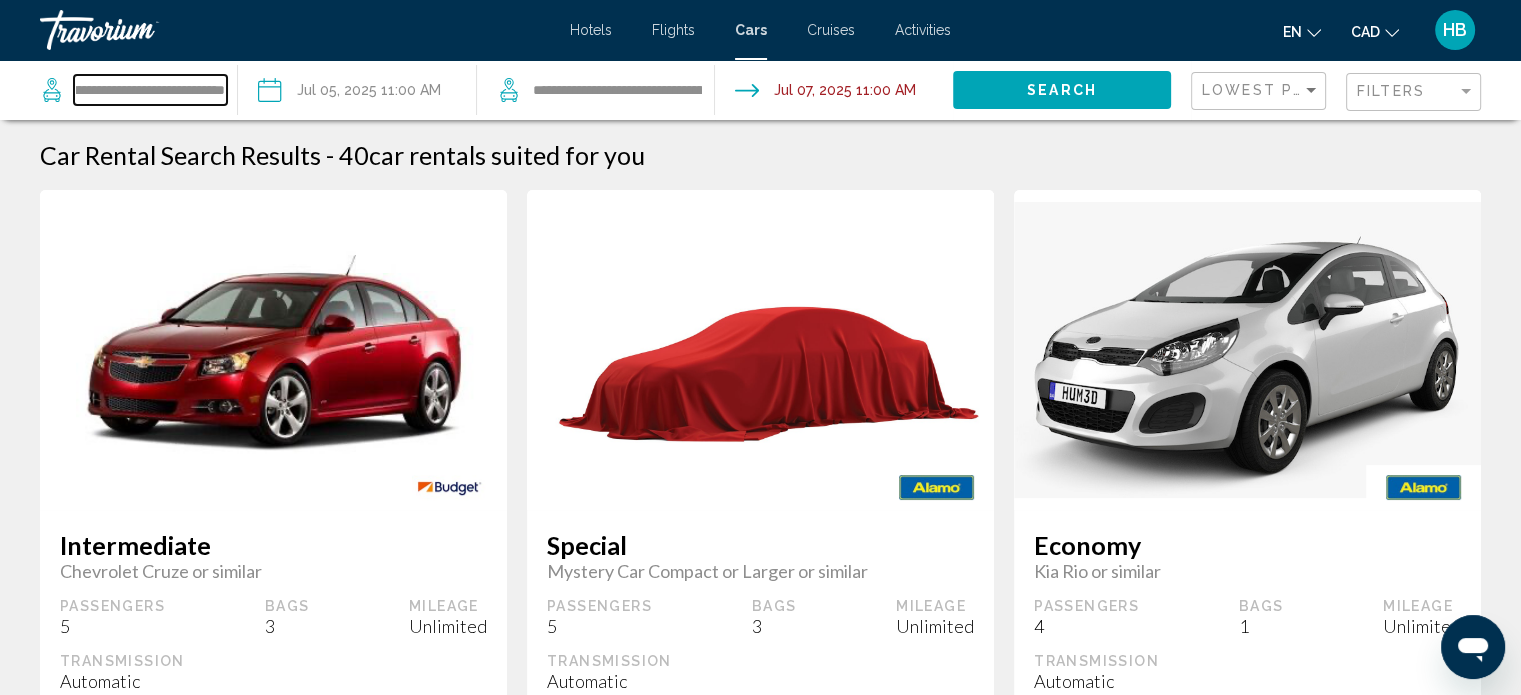 drag, startPoint x: 76, startPoint y: 89, endPoint x: 372, endPoint y: 115, distance: 297.1397 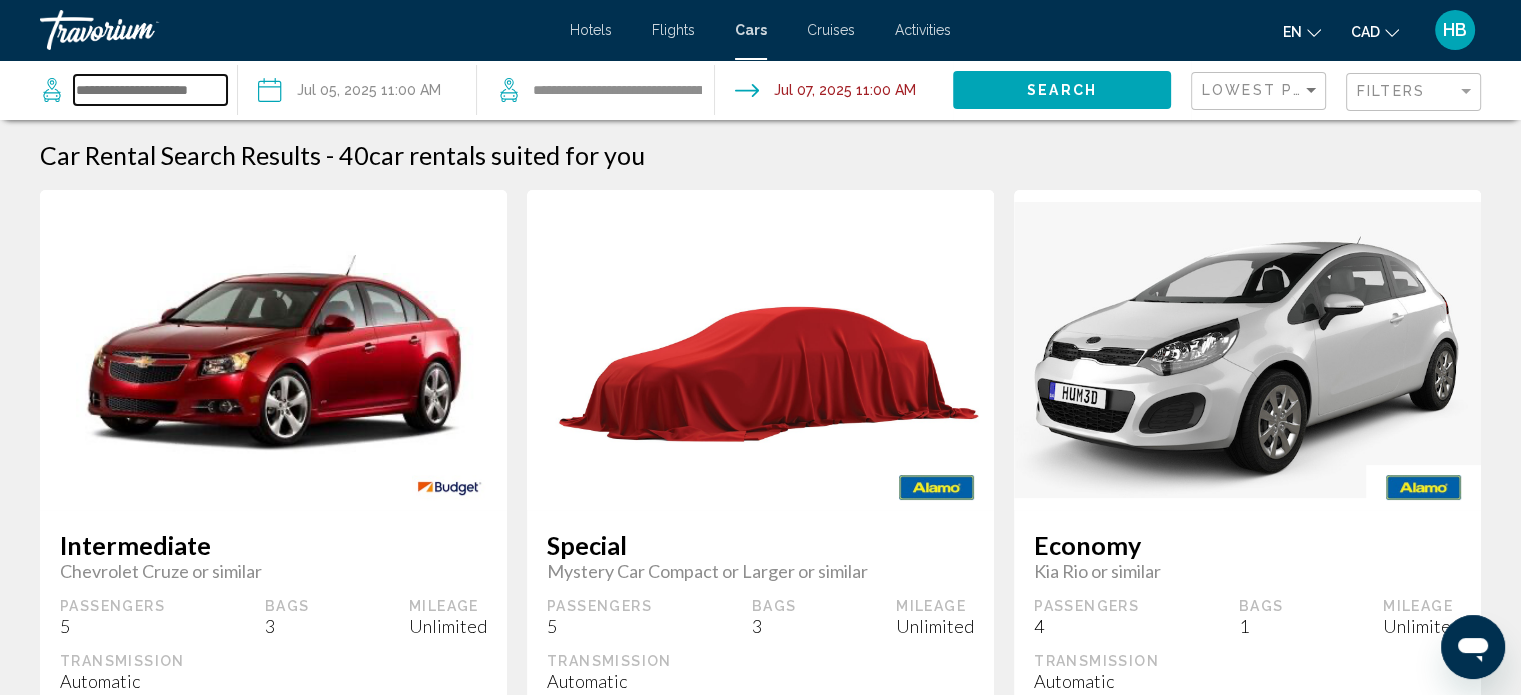 scroll, scrollTop: 0, scrollLeft: 0, axis: both 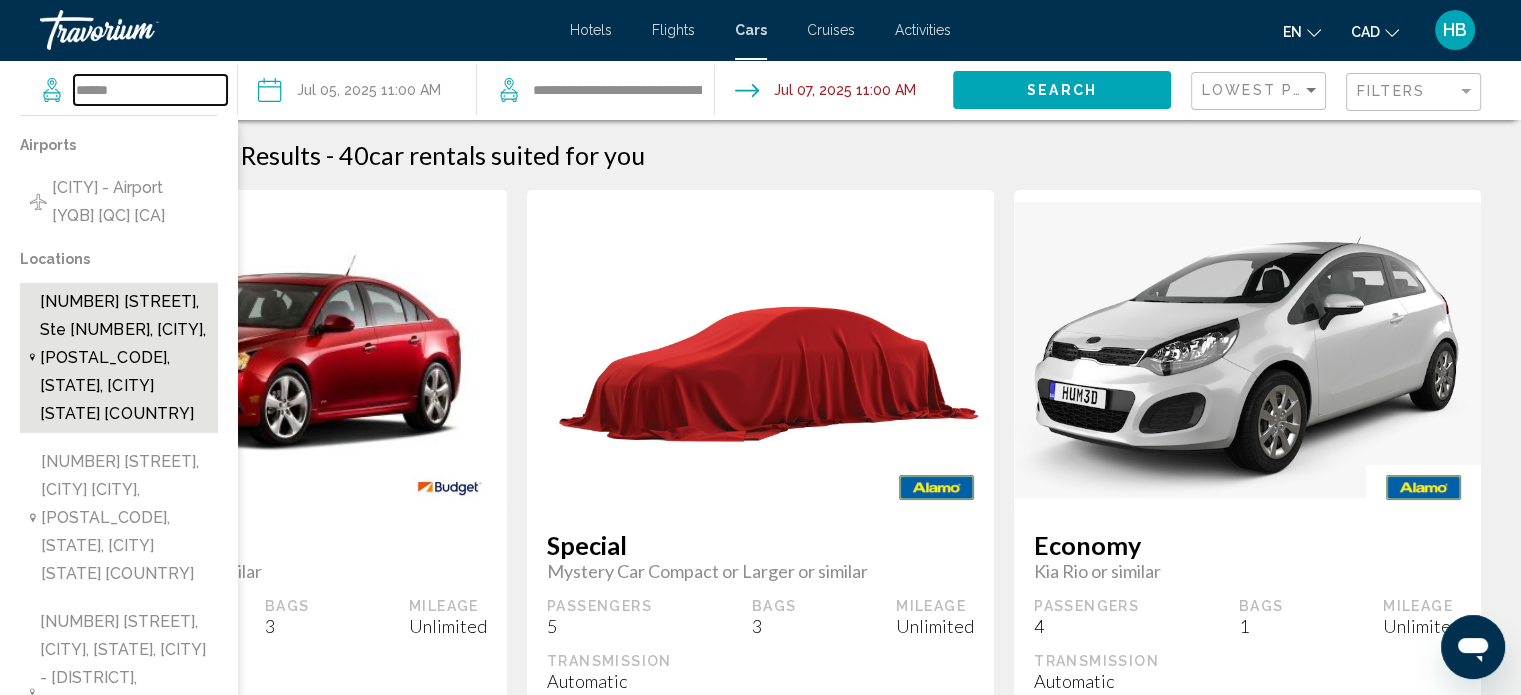 type on "******" 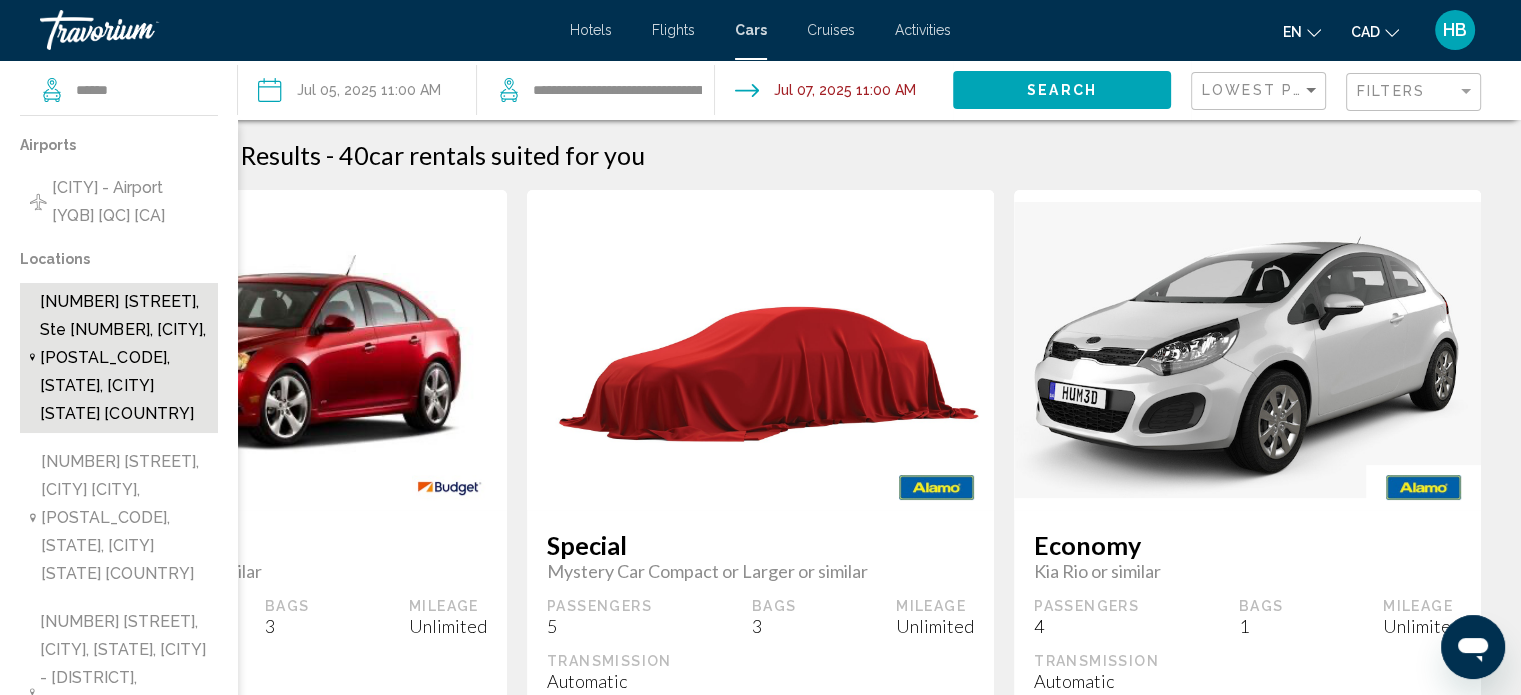 click on "[NUMBER] [STREET], Ste [NUMBER], [CITY], [POSTAL_CODE], [STATE], [CITY] [STATE] [COUNTRY]" at bounding box center [130, 202] 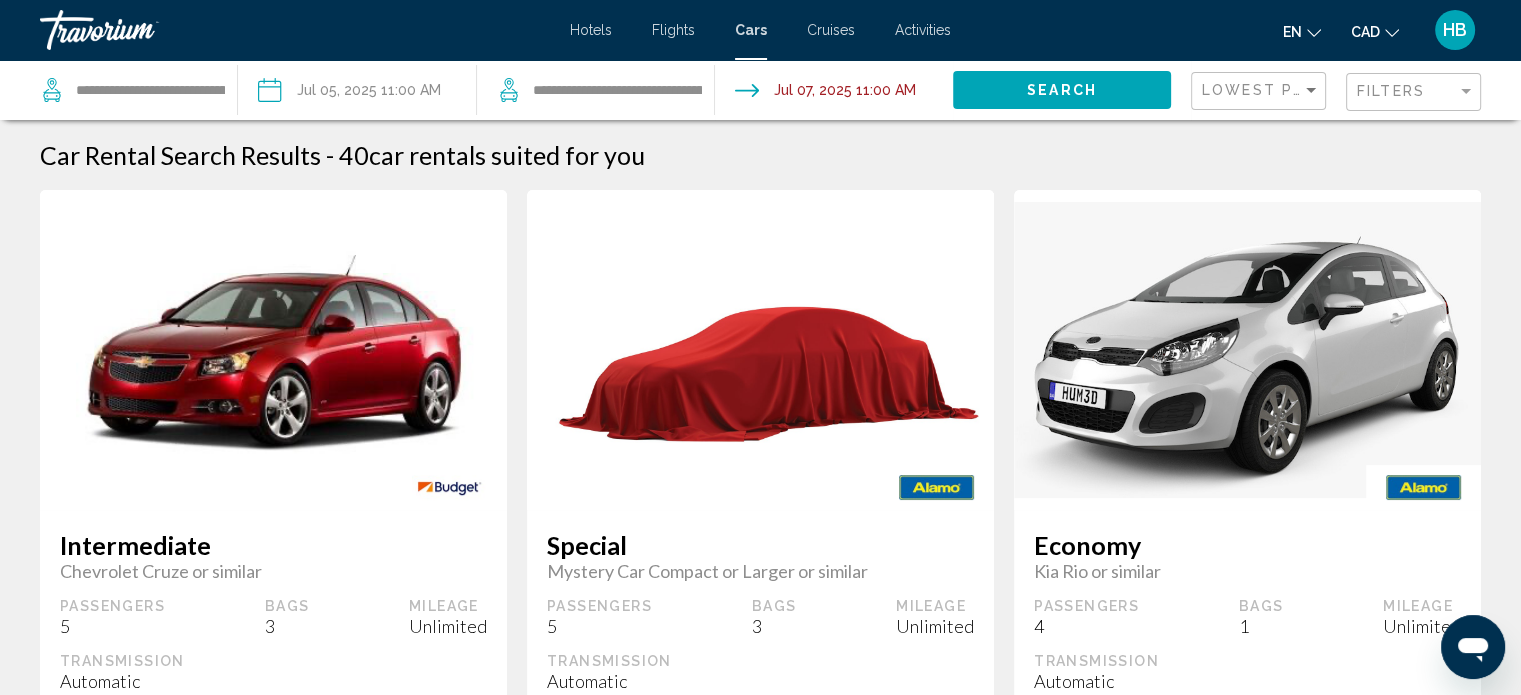 click on "Search" at bounding box center [1062, 91] 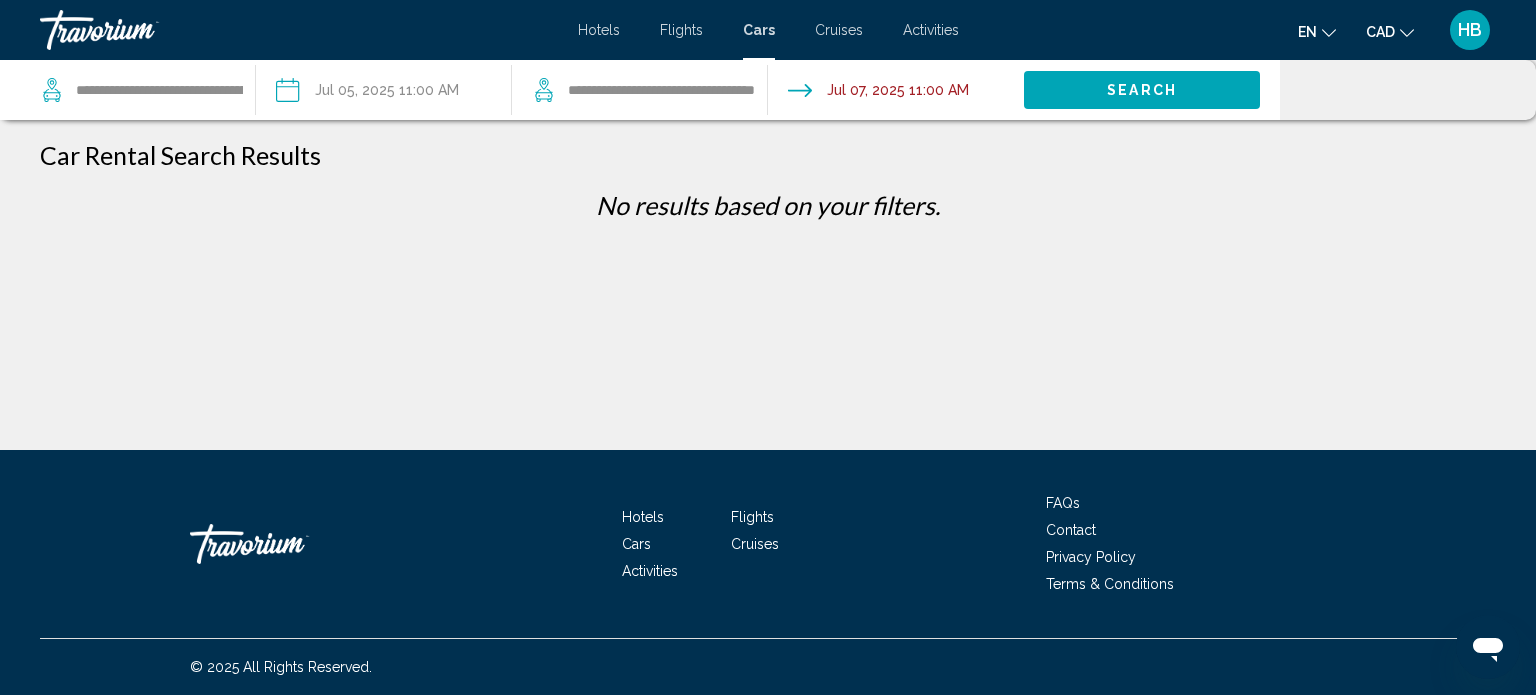 click at bounding box center (383, 93) 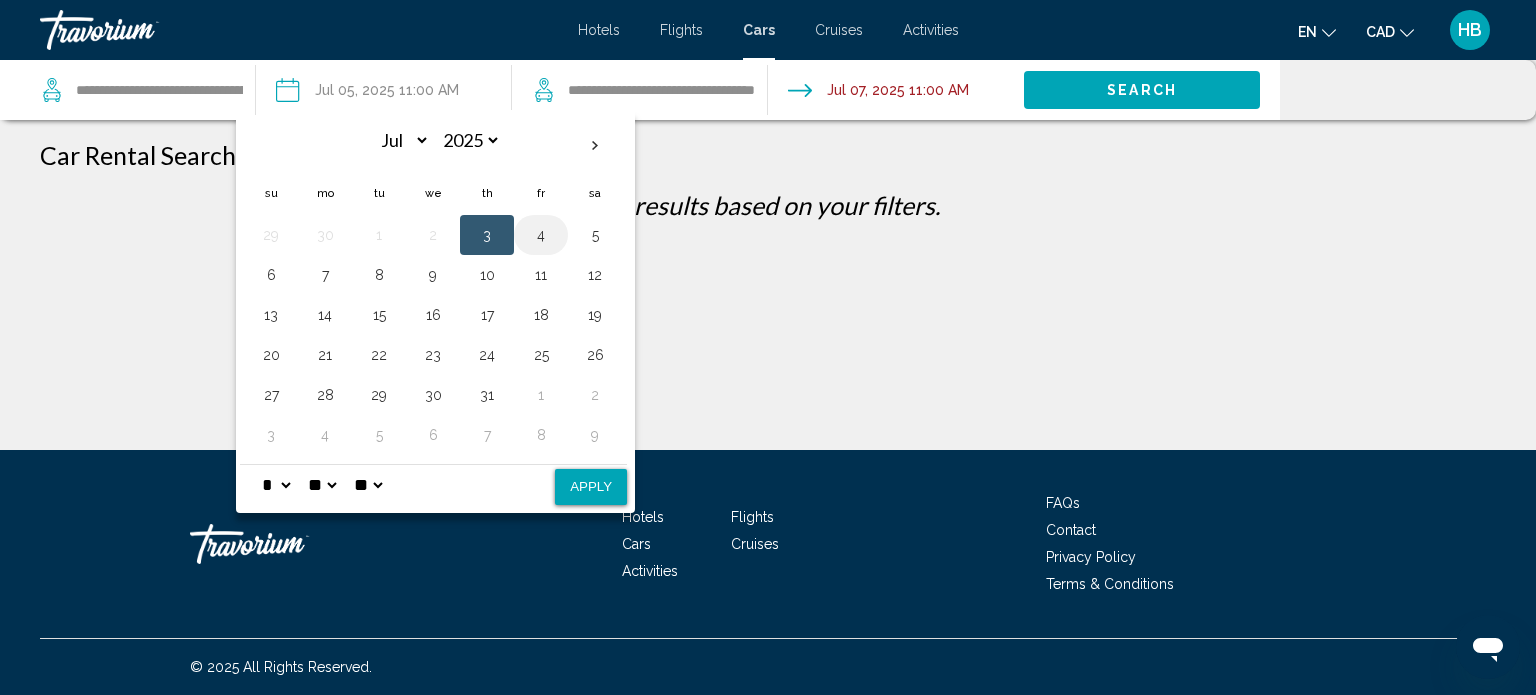 click on "4" at bounding box center (541, 235) 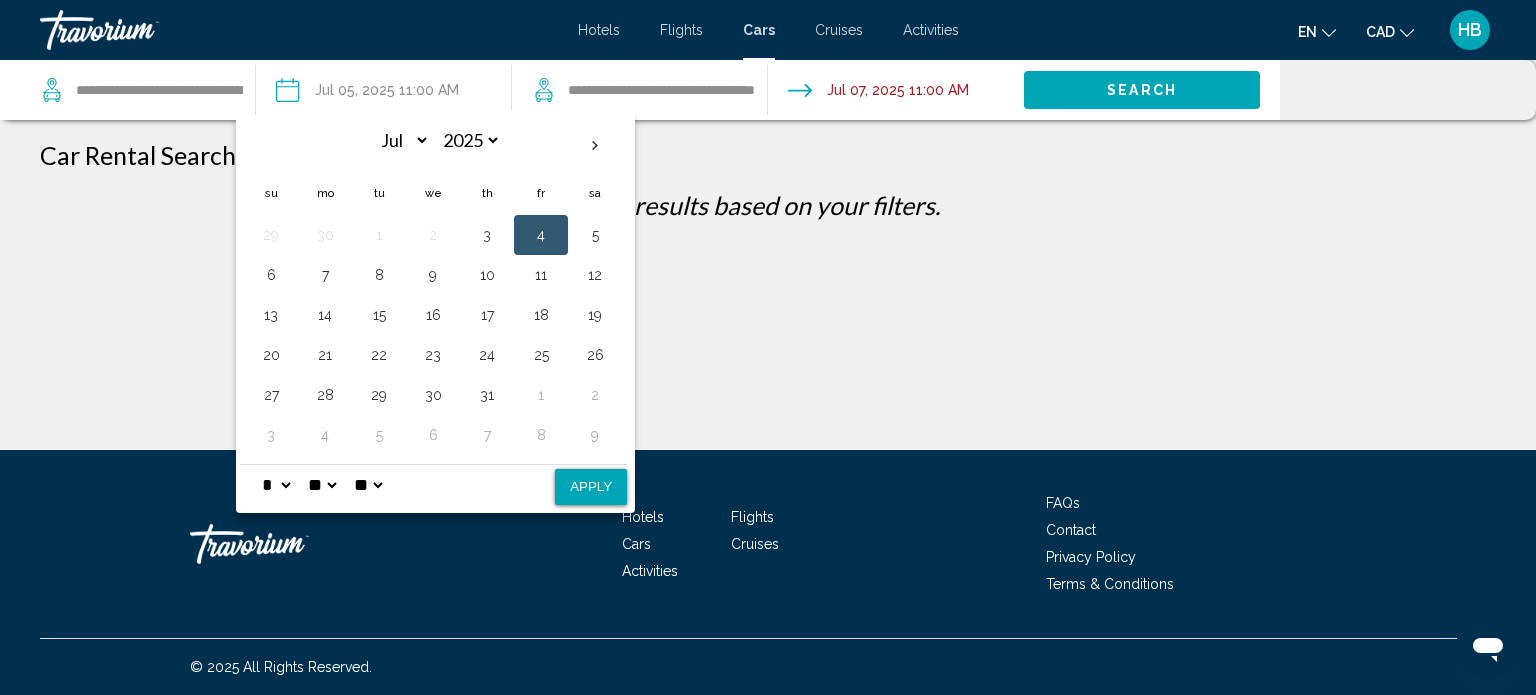 click on "* * * * * * * * * ** ** **" at bounding box center [276, 485] 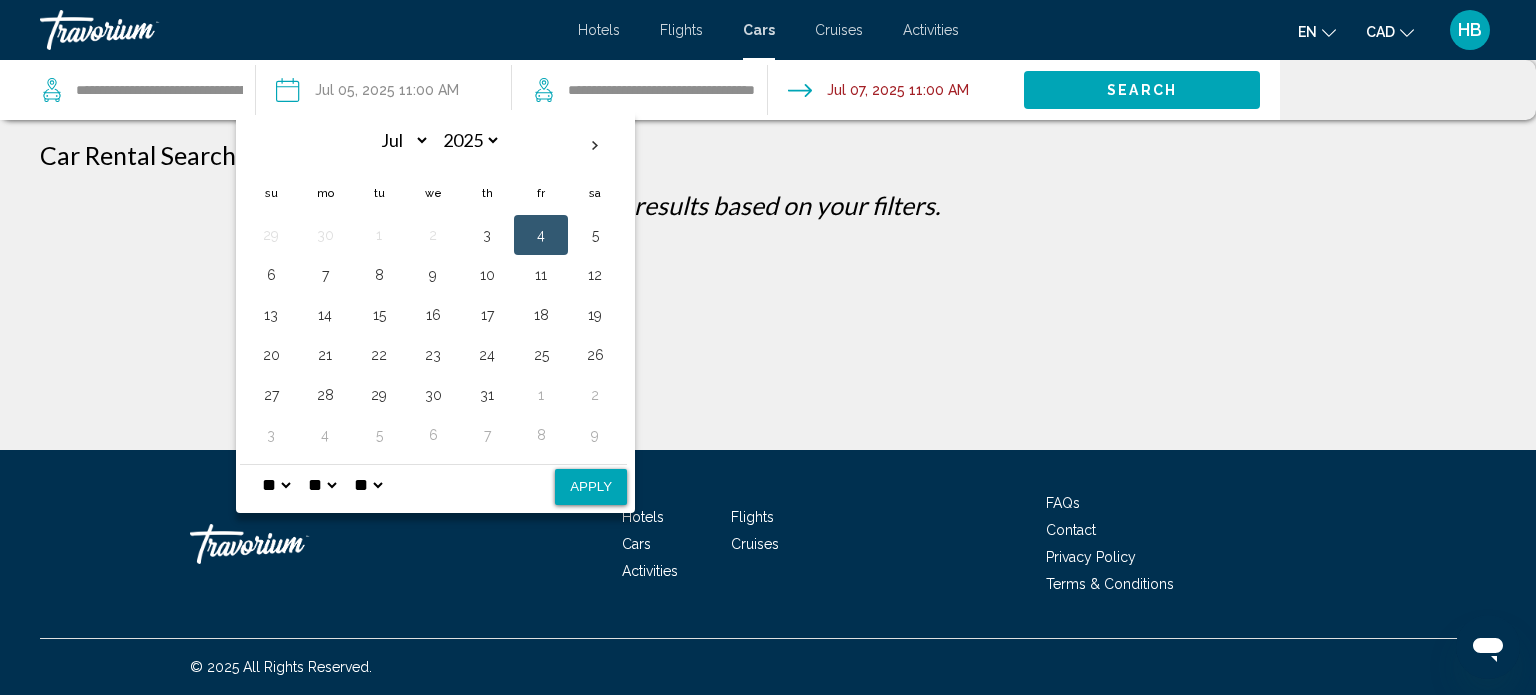 click on "* * * * * * * * * ** ** **" at bounding box center [276, 485] 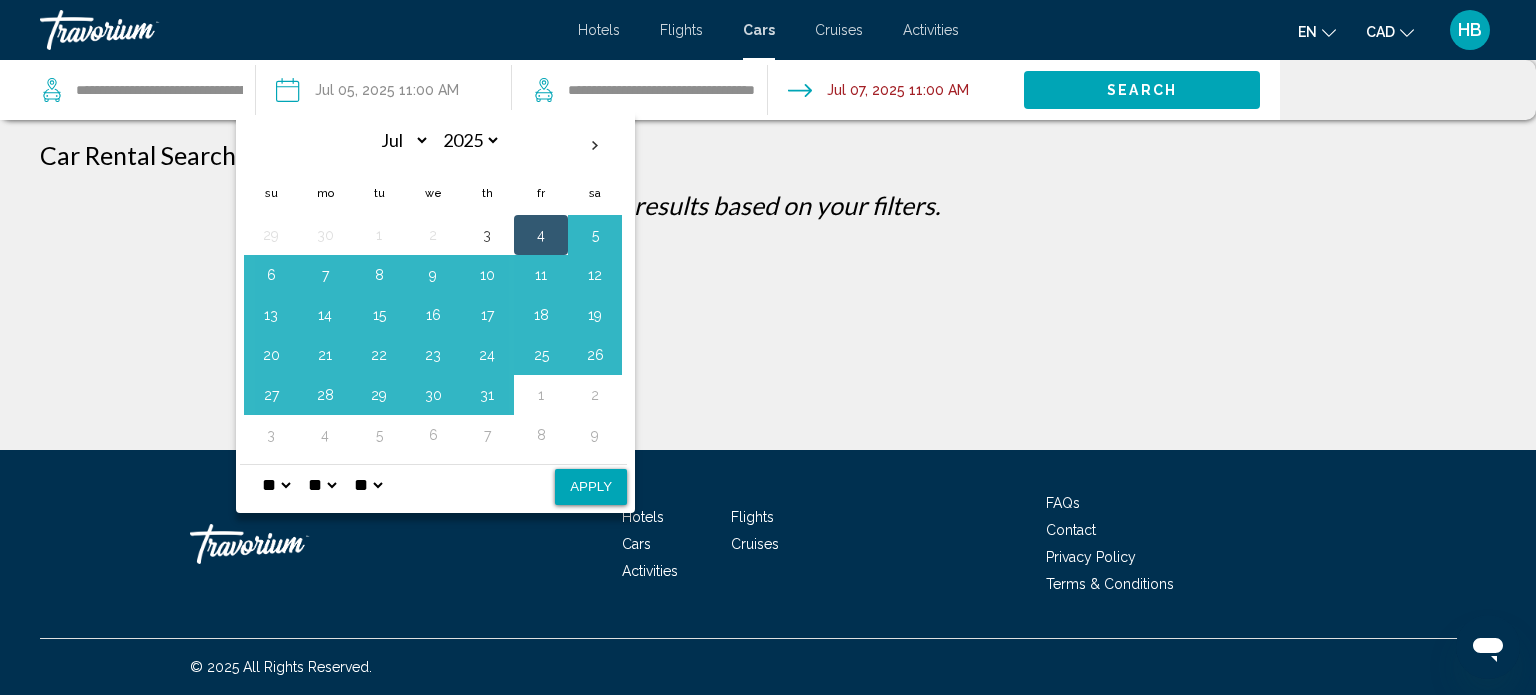 click on "** **" at bounding box center [368, 485] 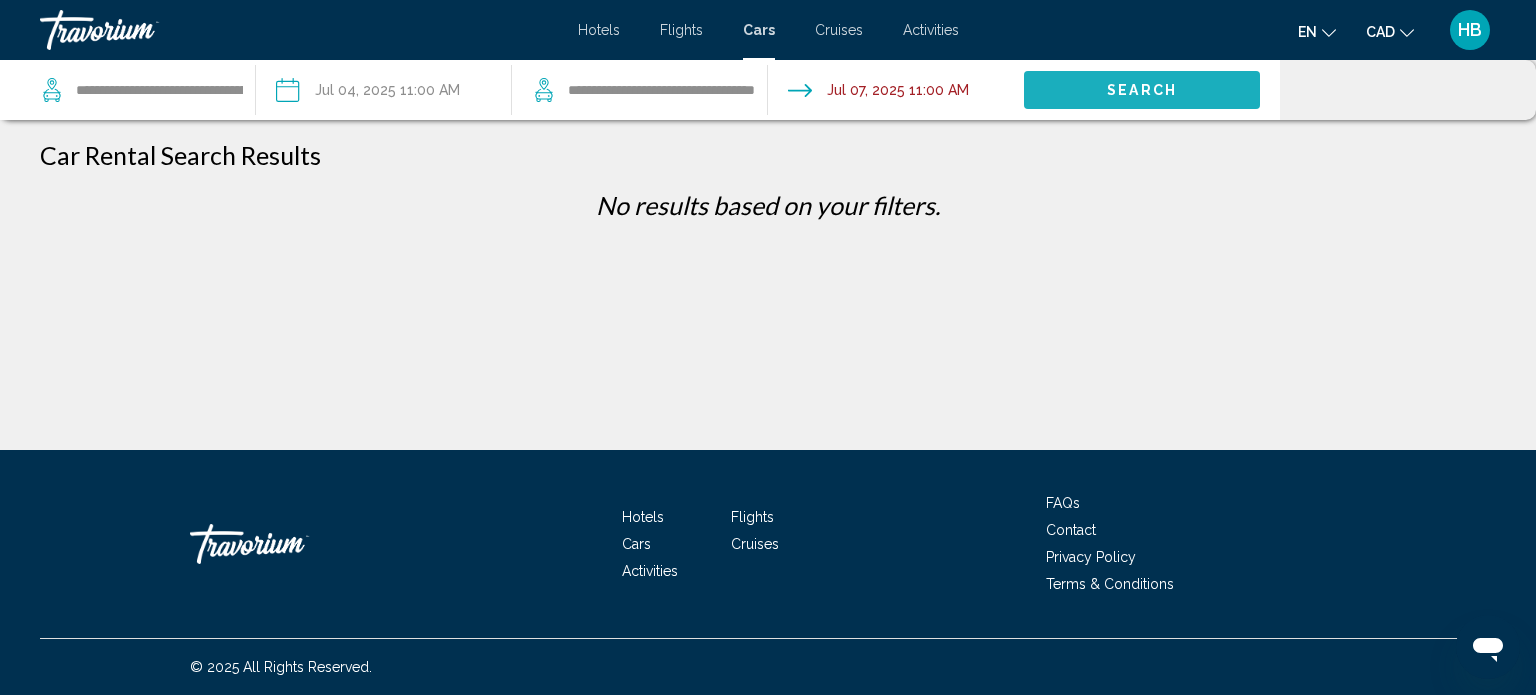 click on "Search" at bounding box center (1142, 89) 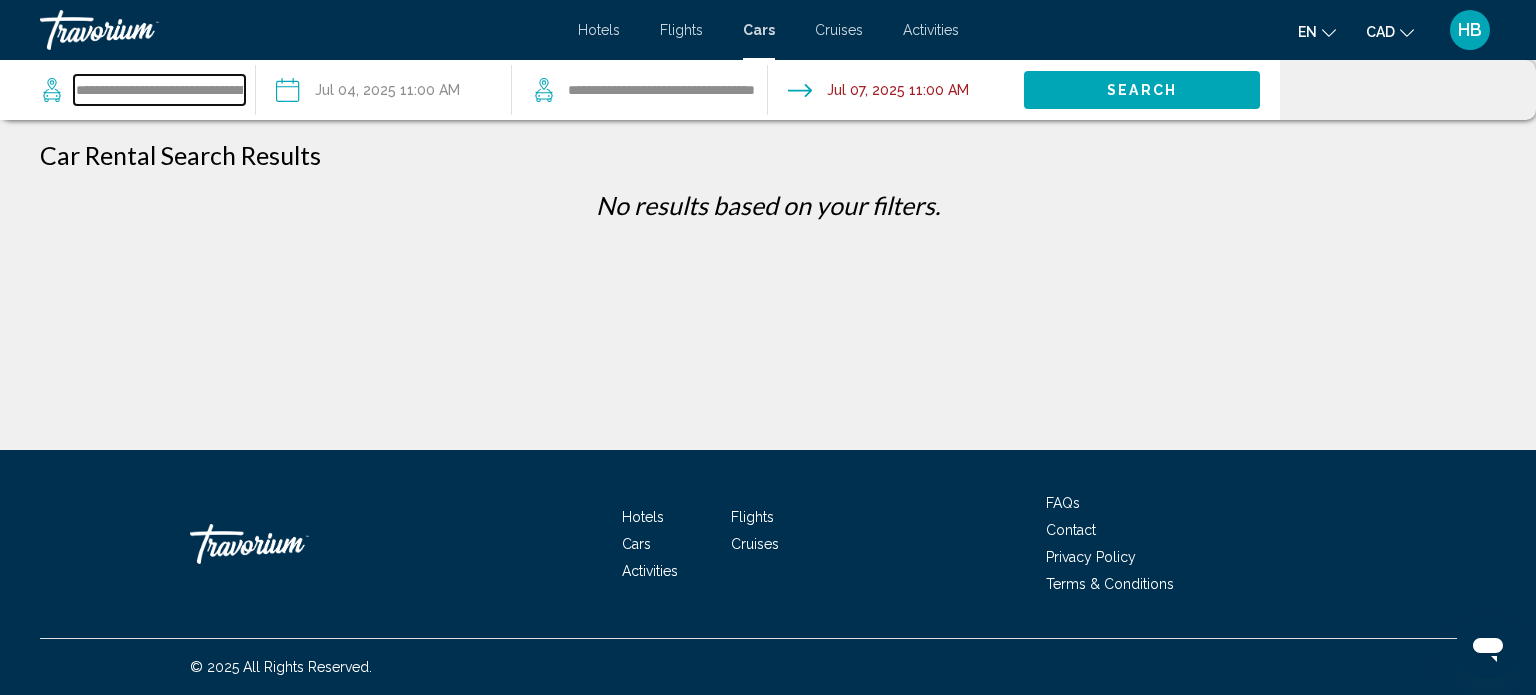 click on "**********" at bounding box center (159, 90) 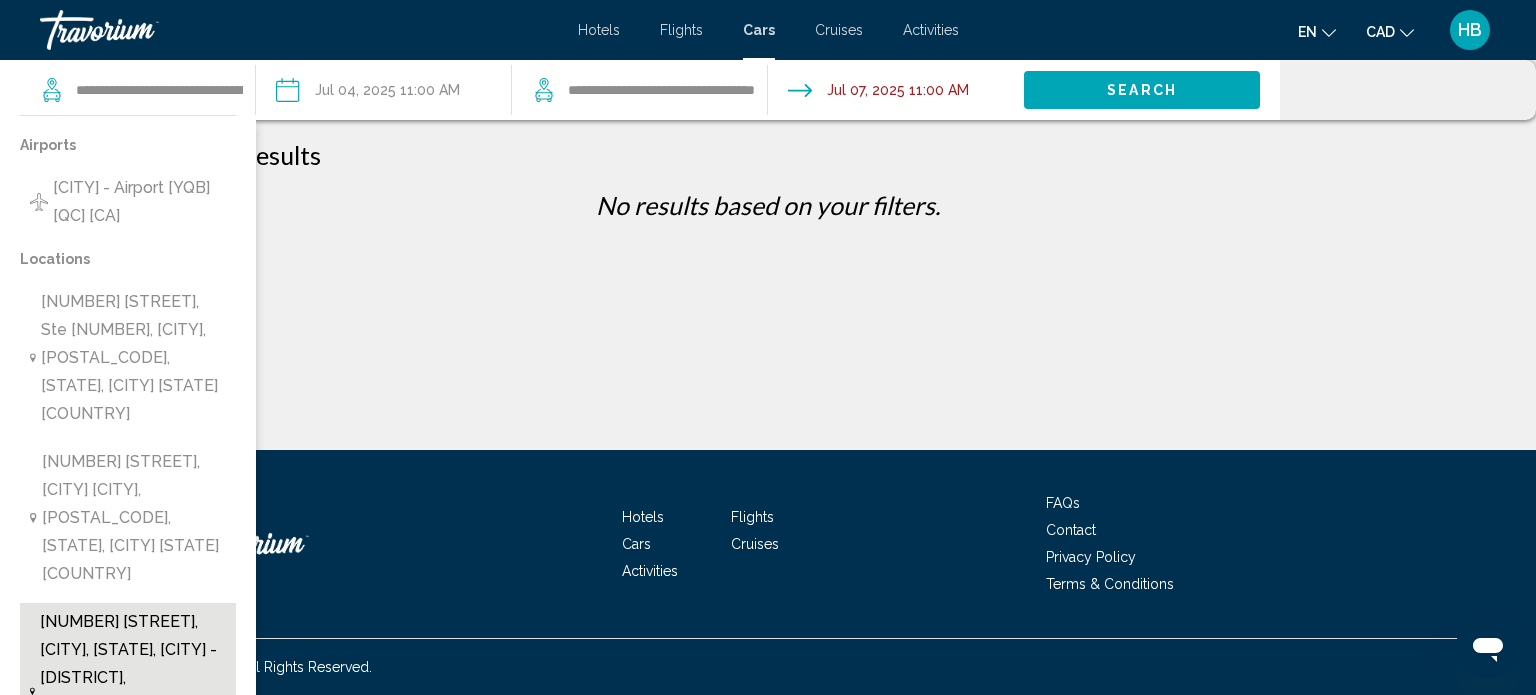 click on "[NUMBER] [STREET], [CITY], [STATE], [CITY] - [DISTRICT], [POSTAL_CODE], [STATE], [CITY] [STATE] [COUNTRY]" at bounding box center (139, 202) 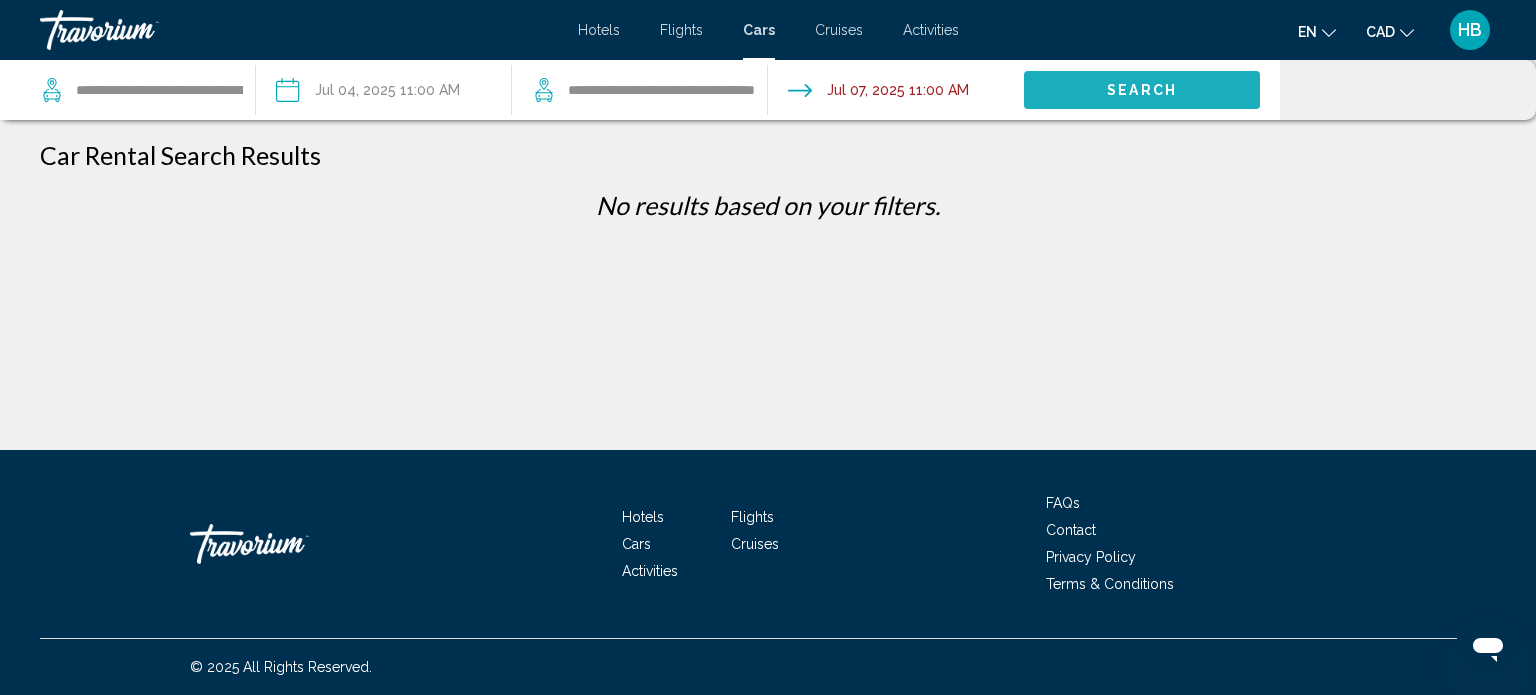 click on "Search" at bounding box center [1142, 89] 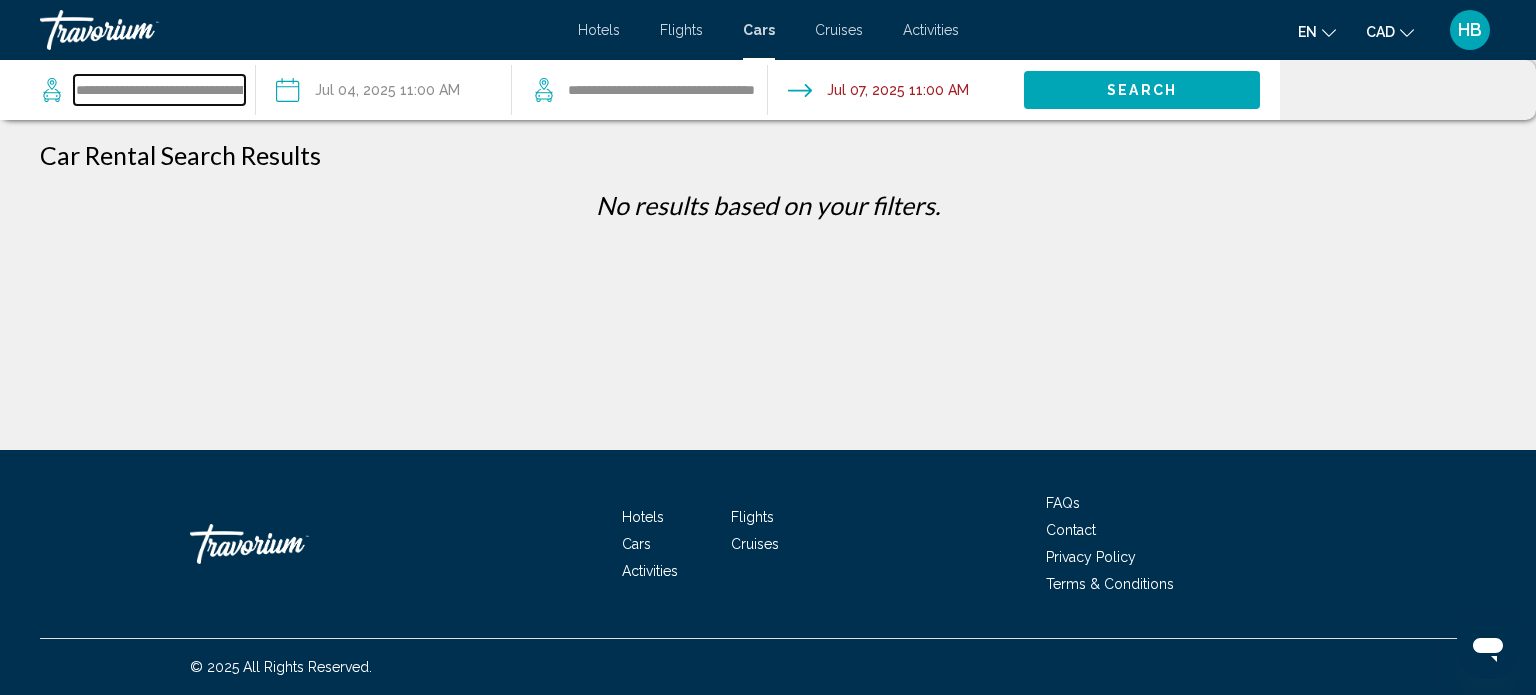 click on "**********" at bounding box center [159, 90] 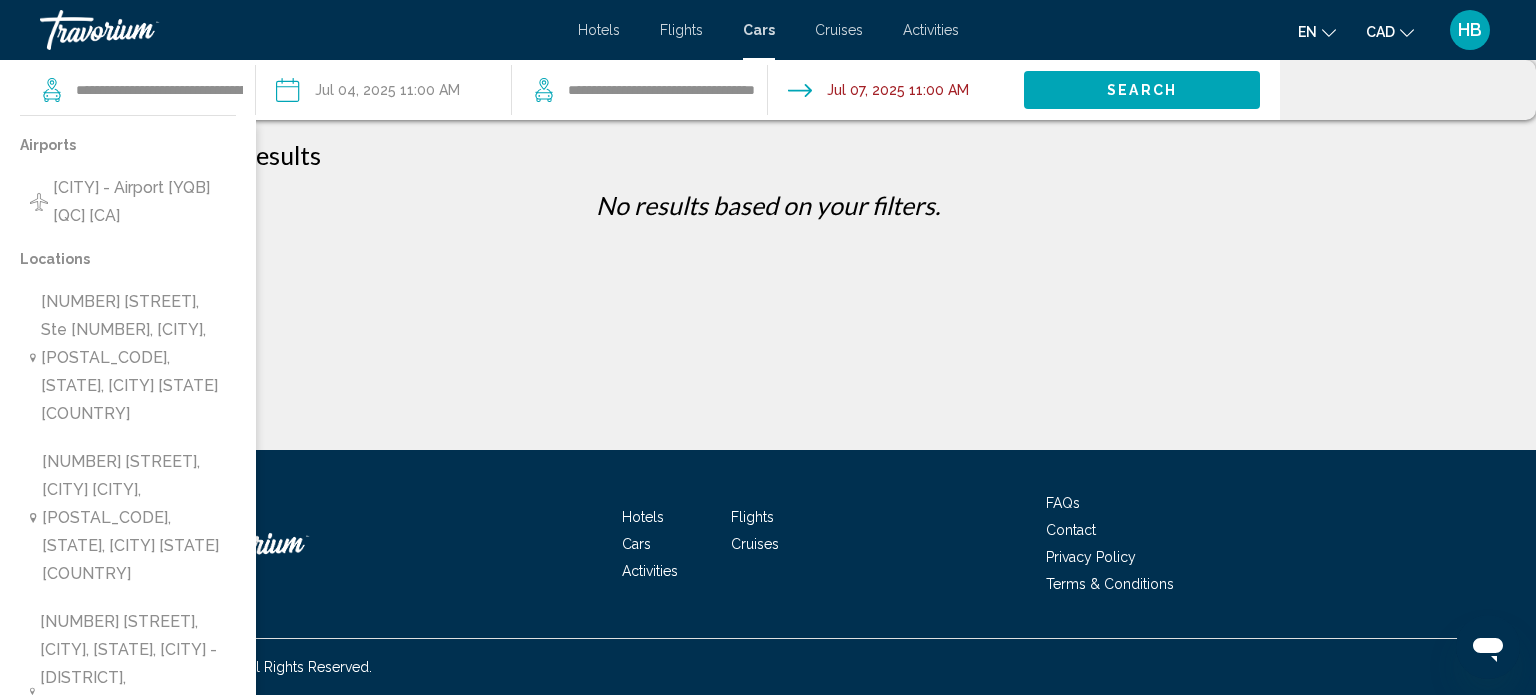 click on "[NUMBER] [STREET] [AIRPORT], [CITY], [POSTAL_CODE], [STATE], [CITY] [STATE] [COUNTRY]" at bounding box center (139, 202) 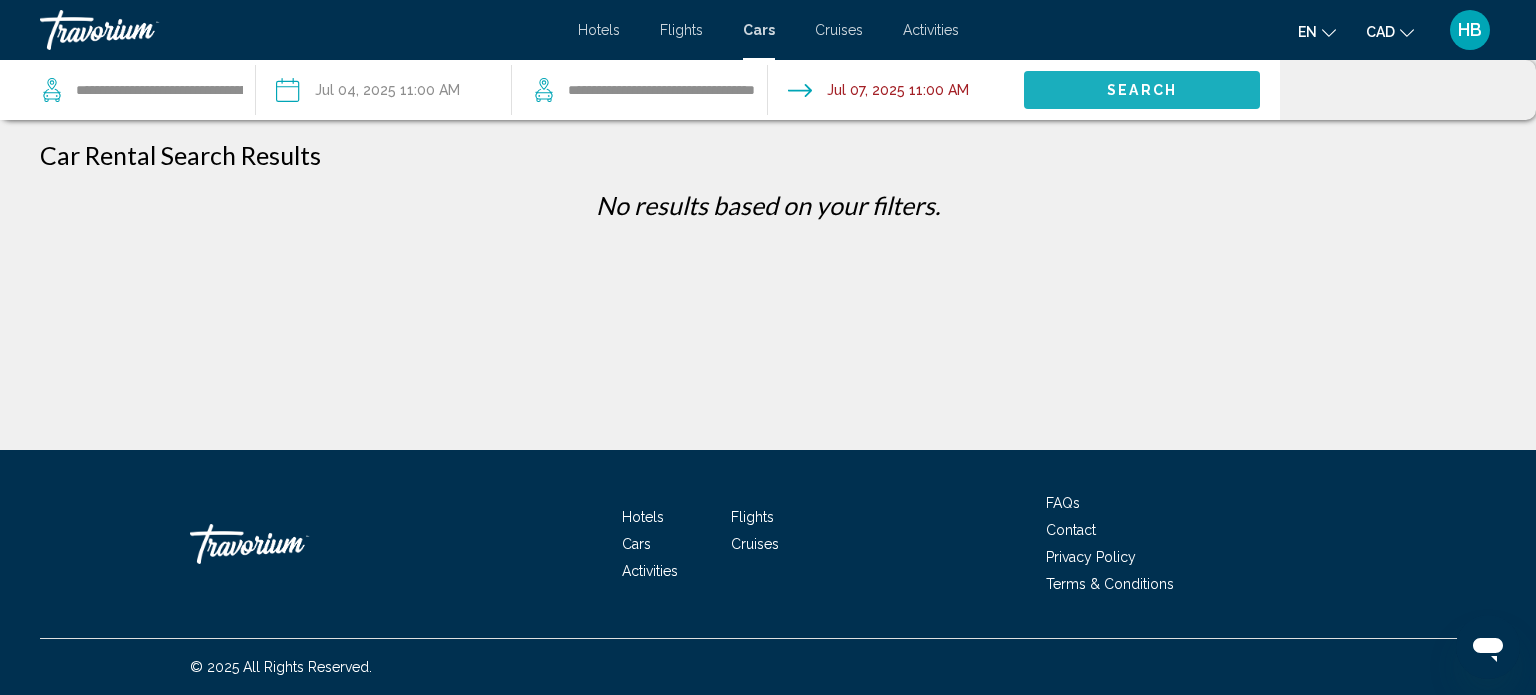 click on "Search" at bounding box center [1142, 91] 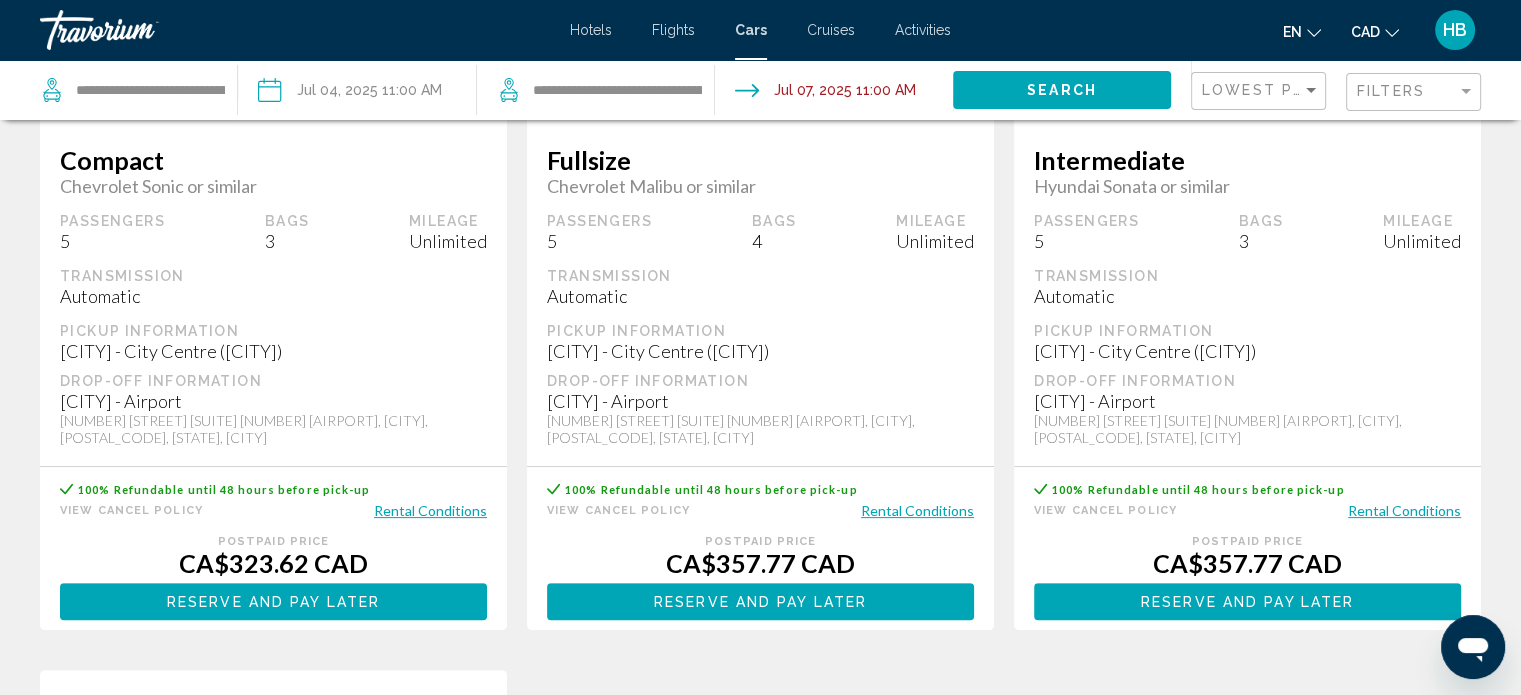 scroll, scrollTop: 425, scrollLeft: 0, axis: vertical 